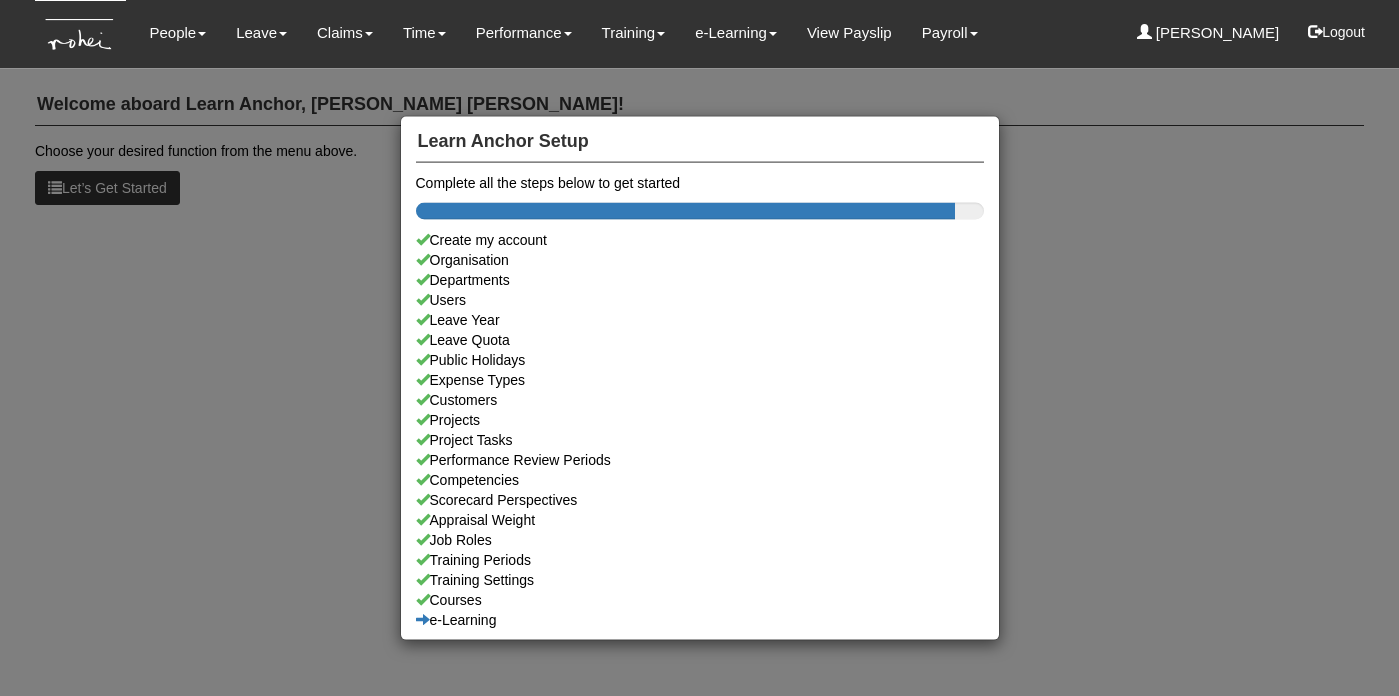 scroll, scrollTop: 0, scrollLeft: 0, axis: both 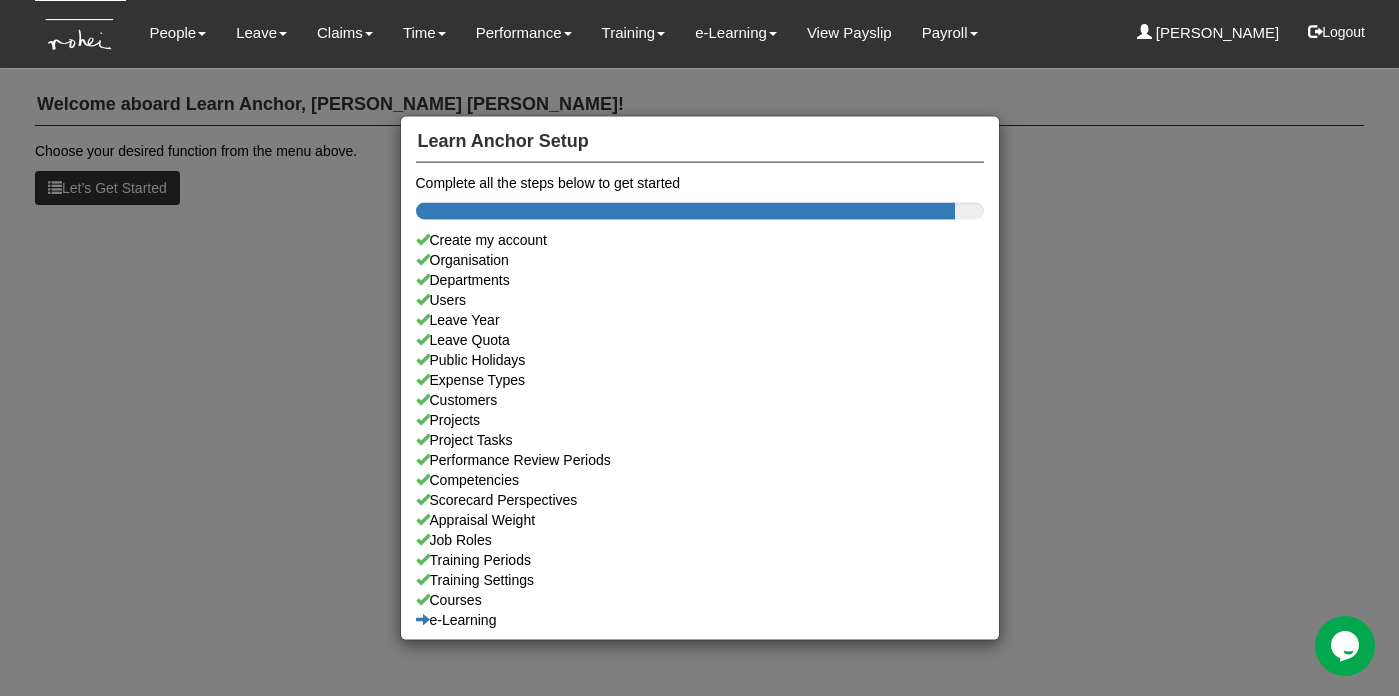 click on "Learn Anchor Setup
Complete all the steps below to get started
Create my account
Organisation
Departments
Users
Leave Year
Leave Quota
Public Holidays
Expense Types
Customers
Projects
Project Tasks
Performance Review Periods
Competencies
Scorecard Perspectives
Appraisal Weight
Job Roles
Training Periods
Training Settings
Courses
e-Learning" at bounding box center (699, 348) 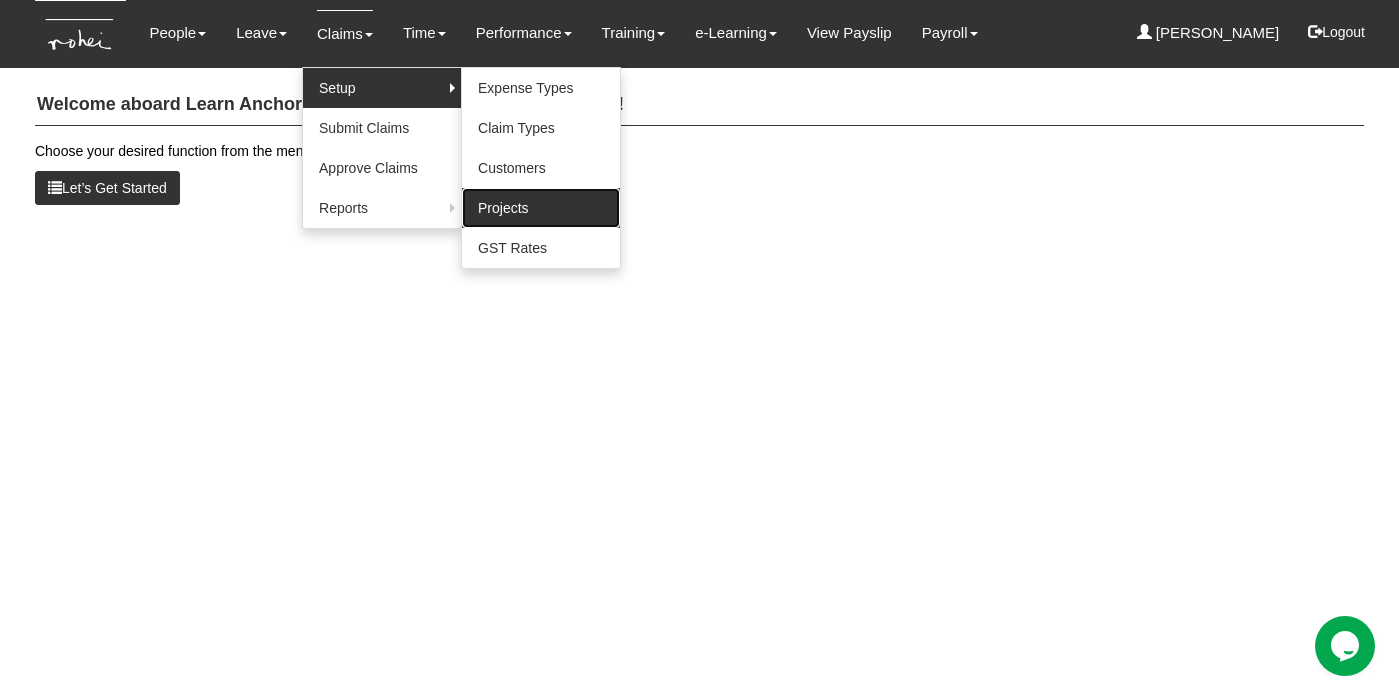 click on "Projects" at bounding box center [541, 208] 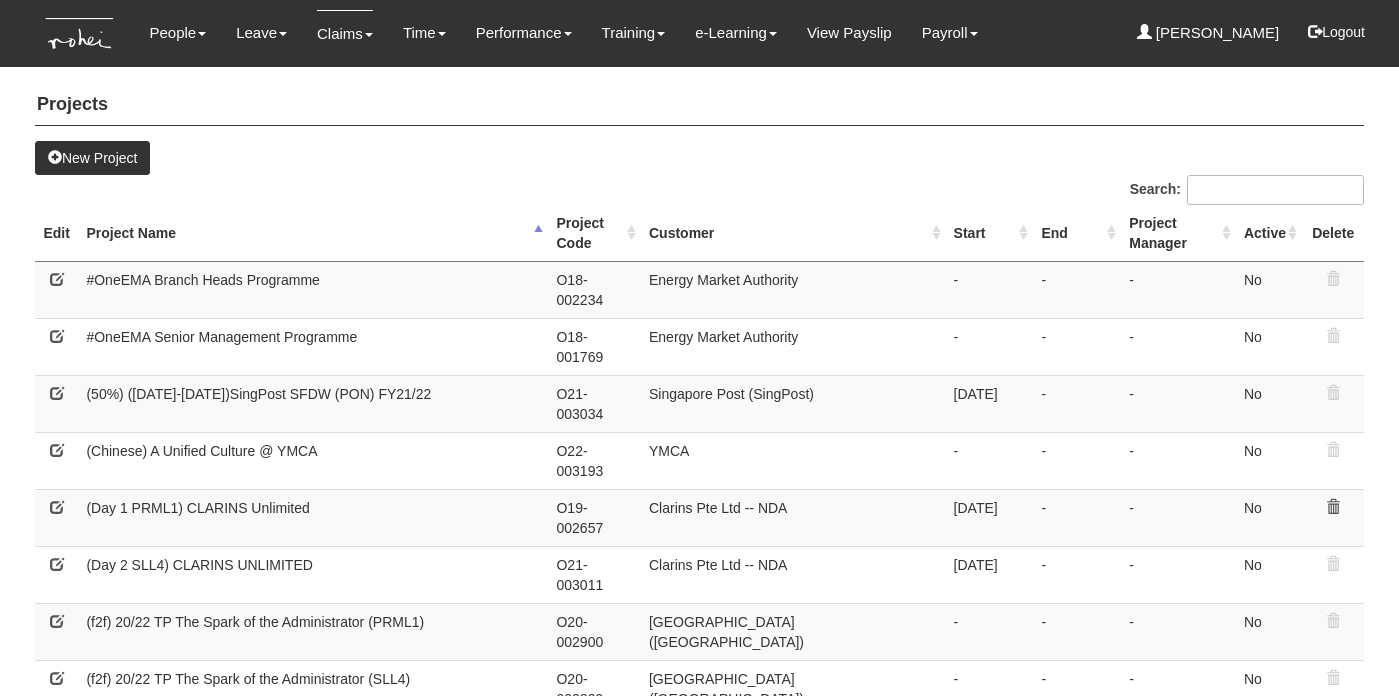 select on "50" 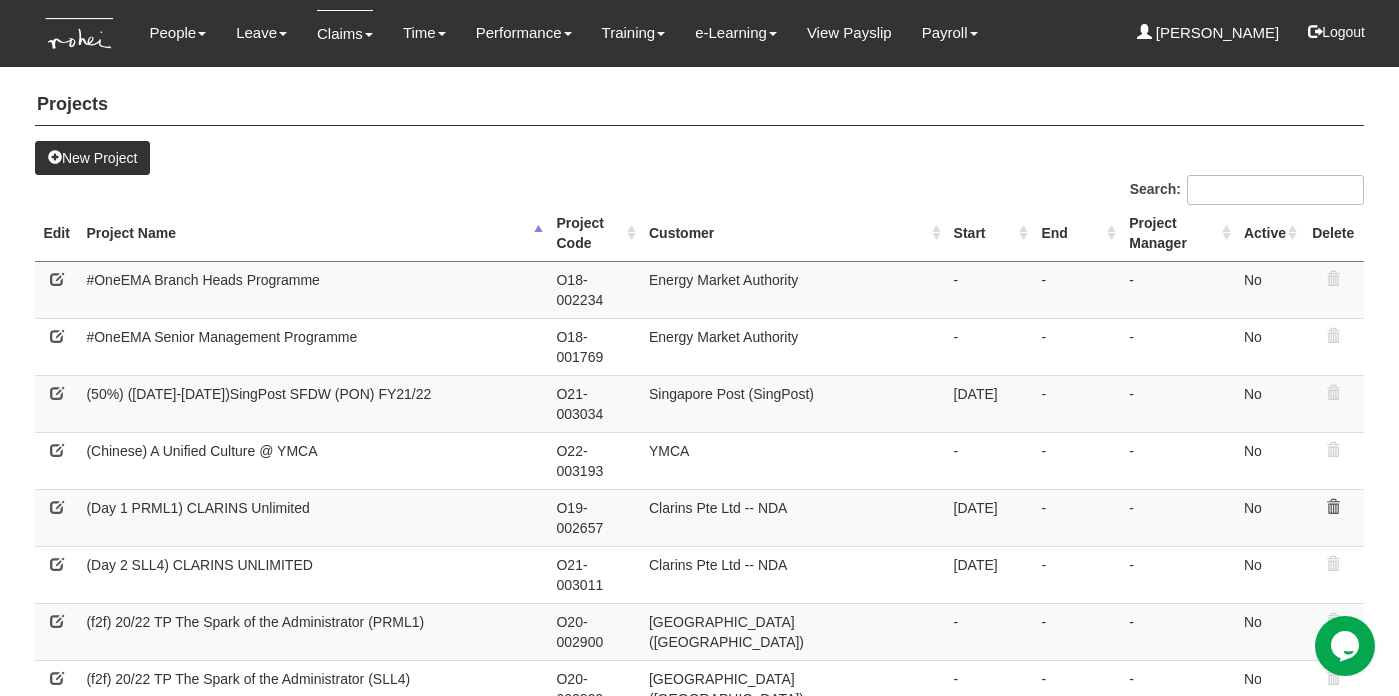 scroll, scrollTop: 0, scrollLeft: 0, axis: both 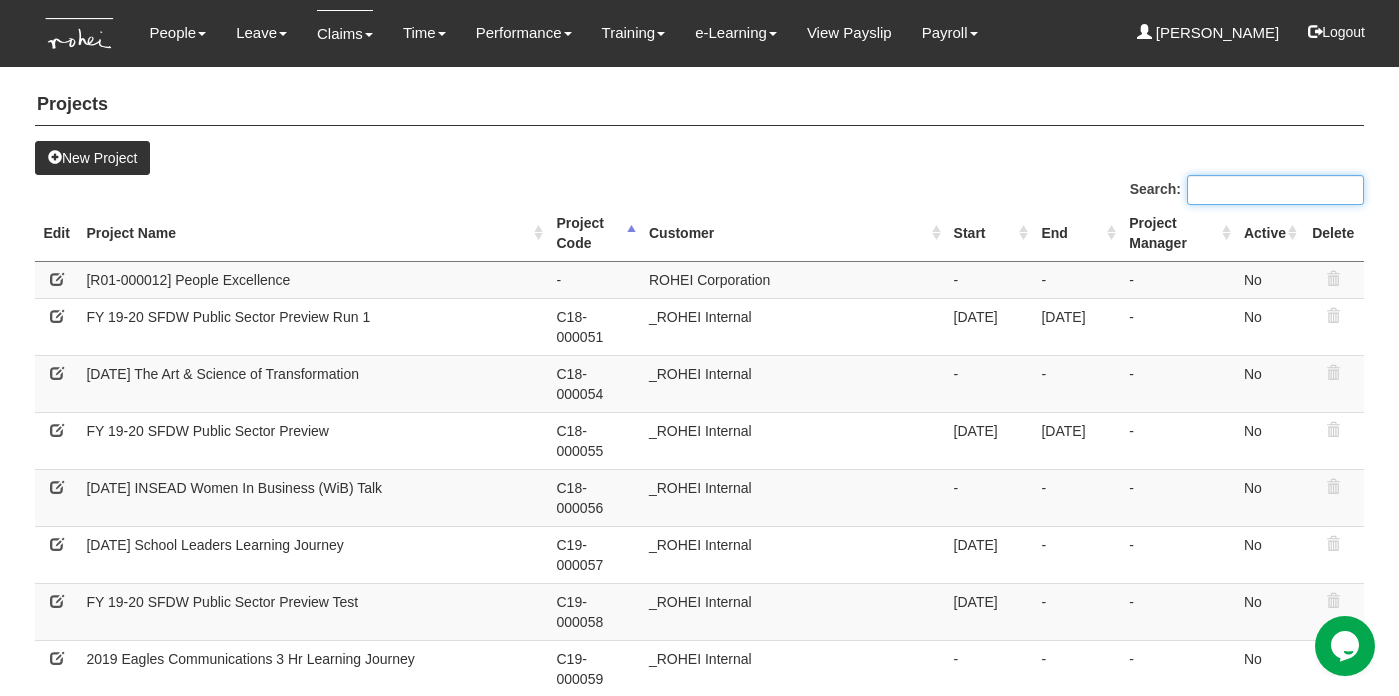 click on "Search:" at bounding box center [1275, 190] 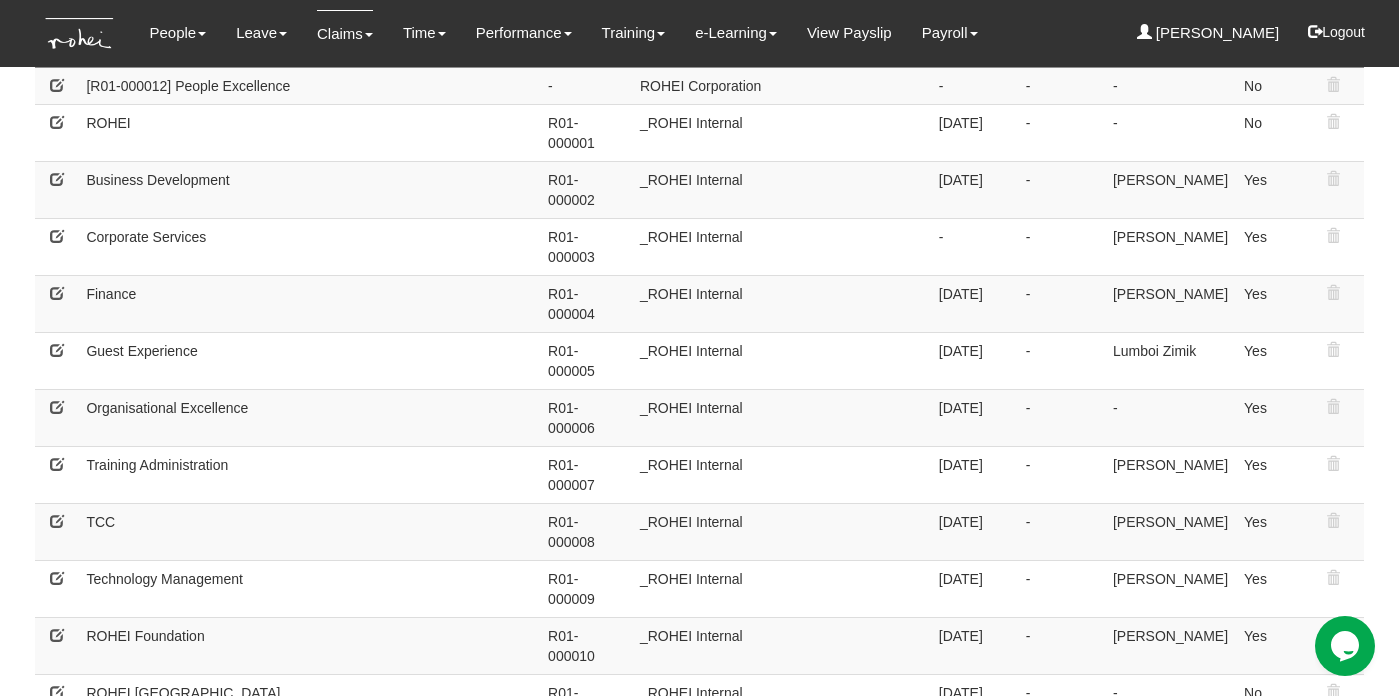 scroll, scrollTop: 0, scrollLeft: 0, axis: both 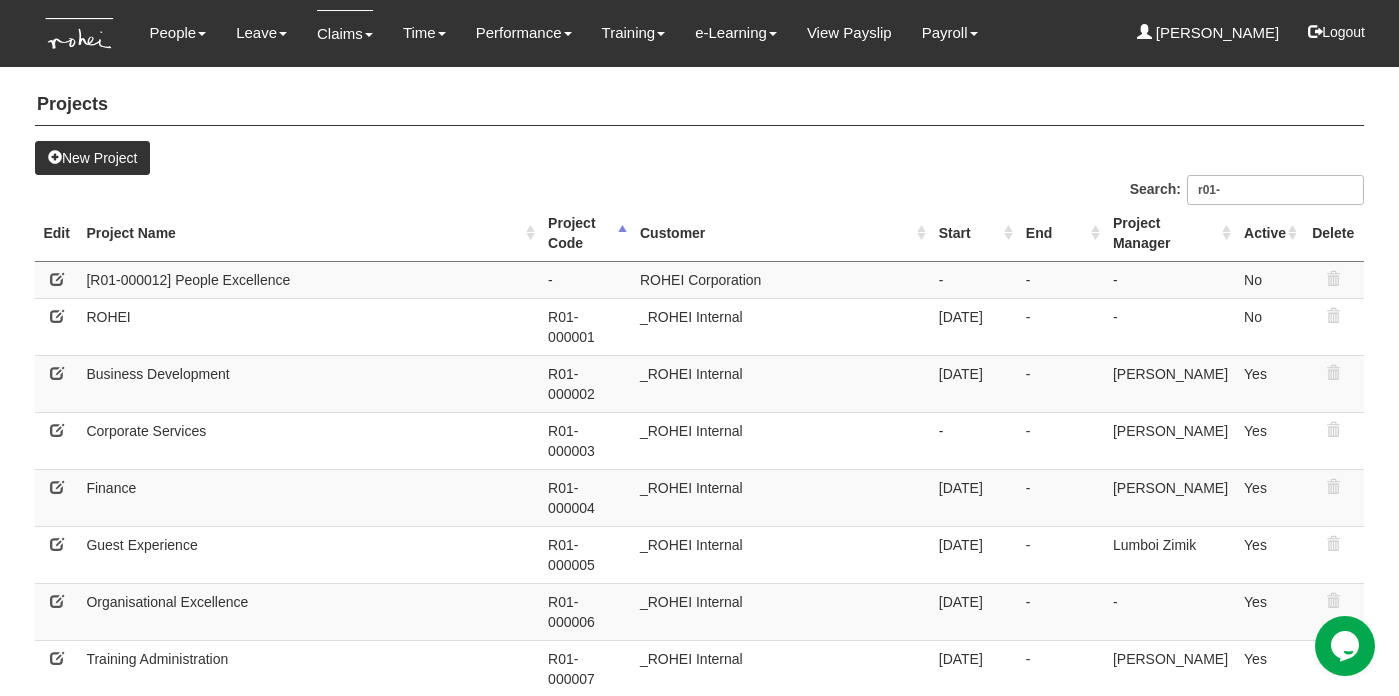 click at bounding box center (57, 279) 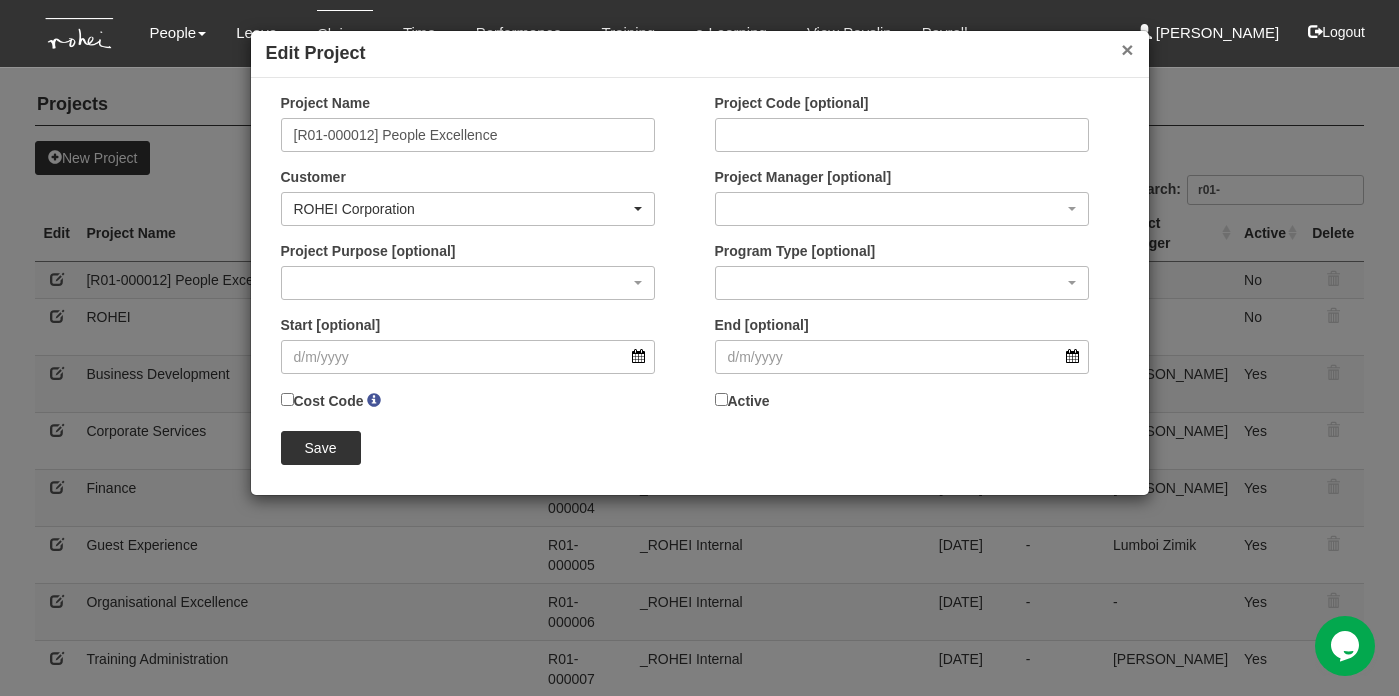 click on "×" at bounding box center [1127, 49] 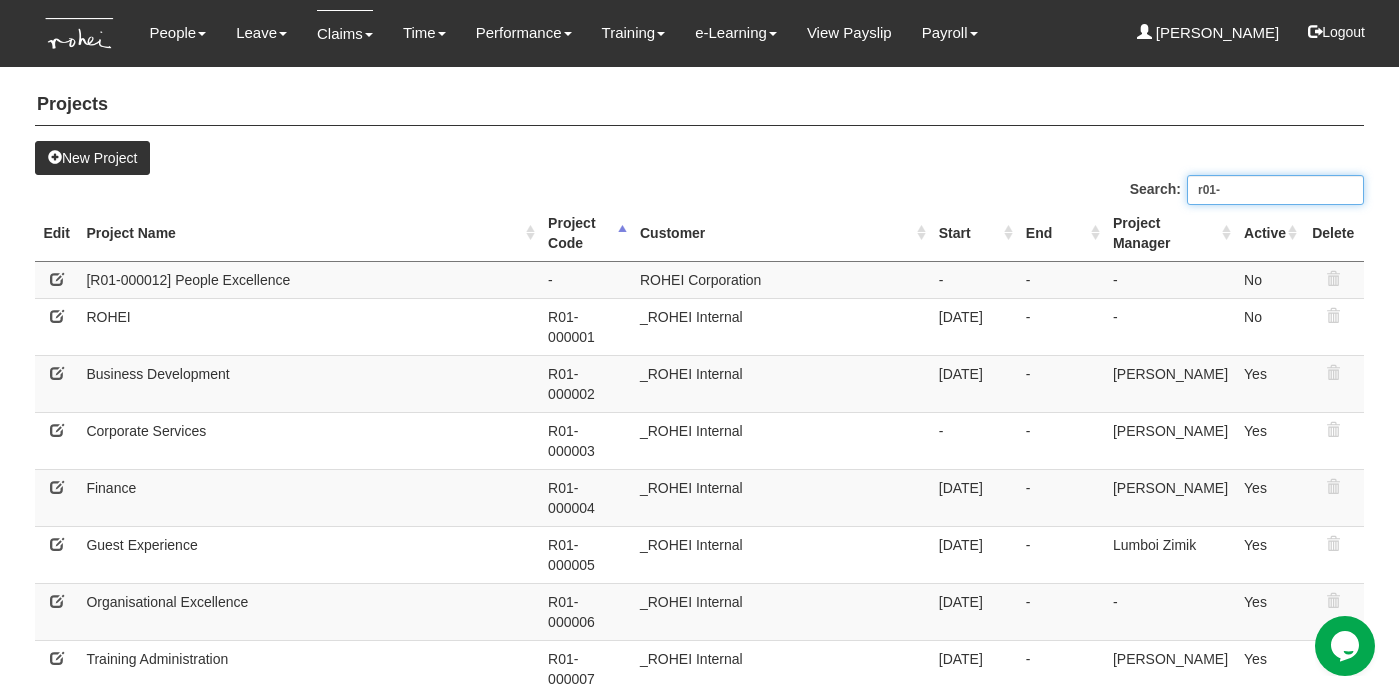 click on "r01-" at bounding box center [1275, 190] 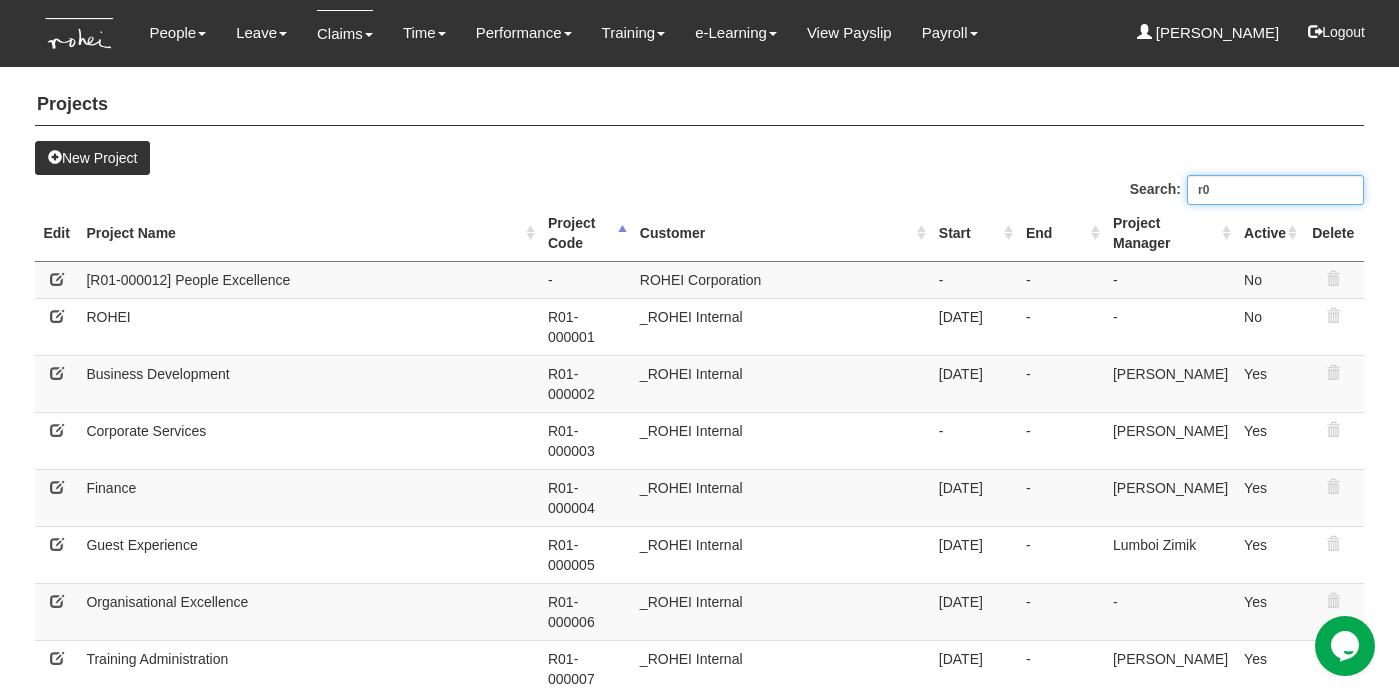 type on "r" 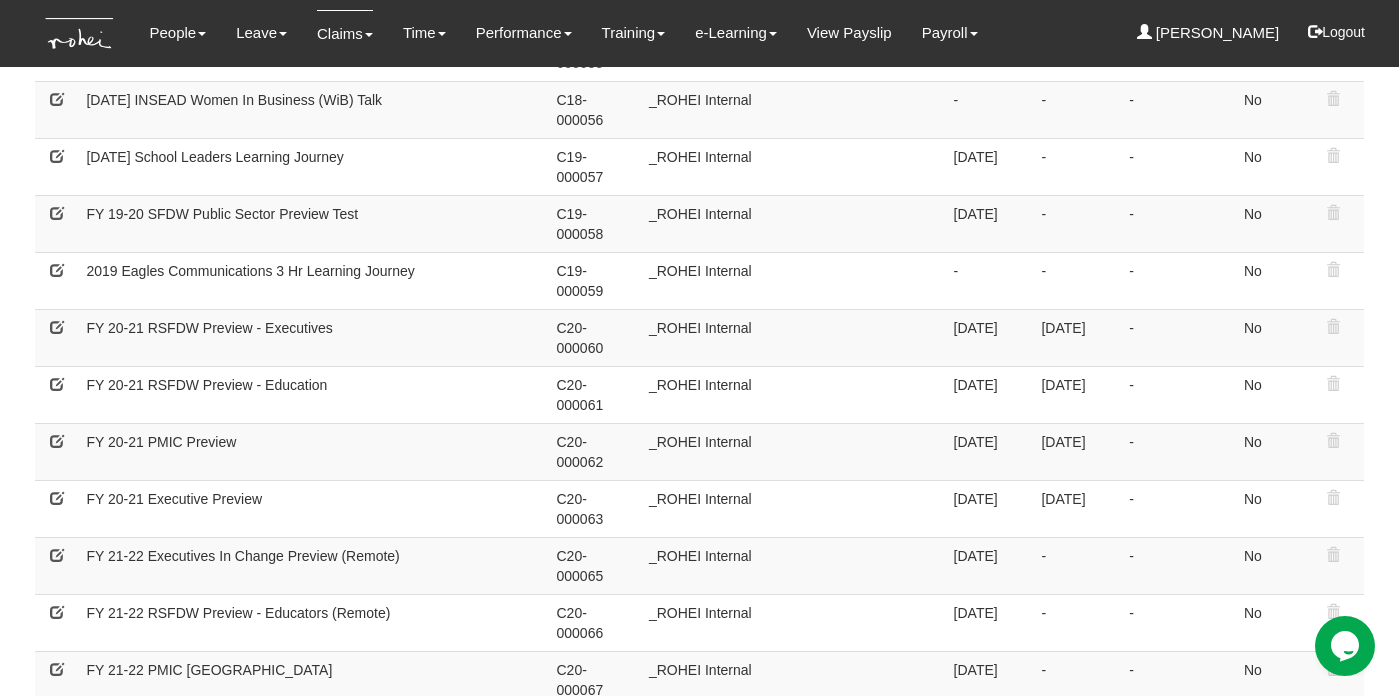 scroll, scrollTop: 390, scrollLeft: 0, axis: vertical 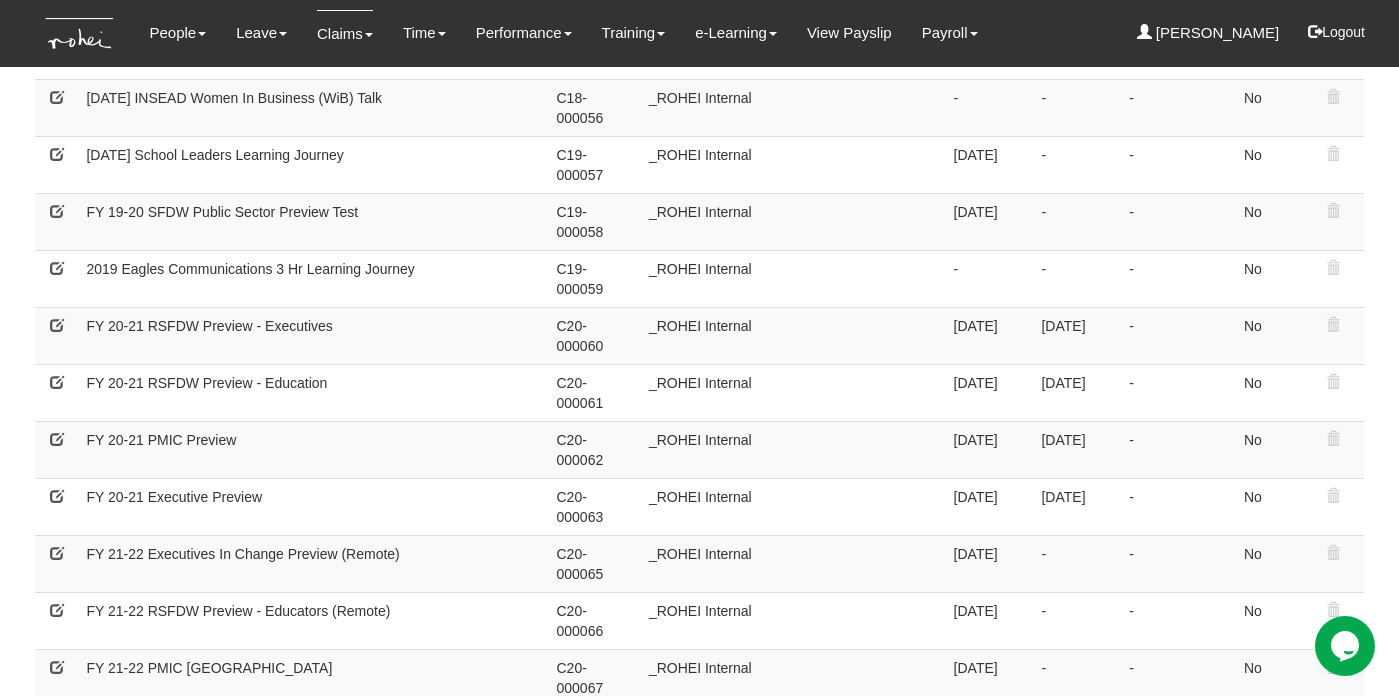 type 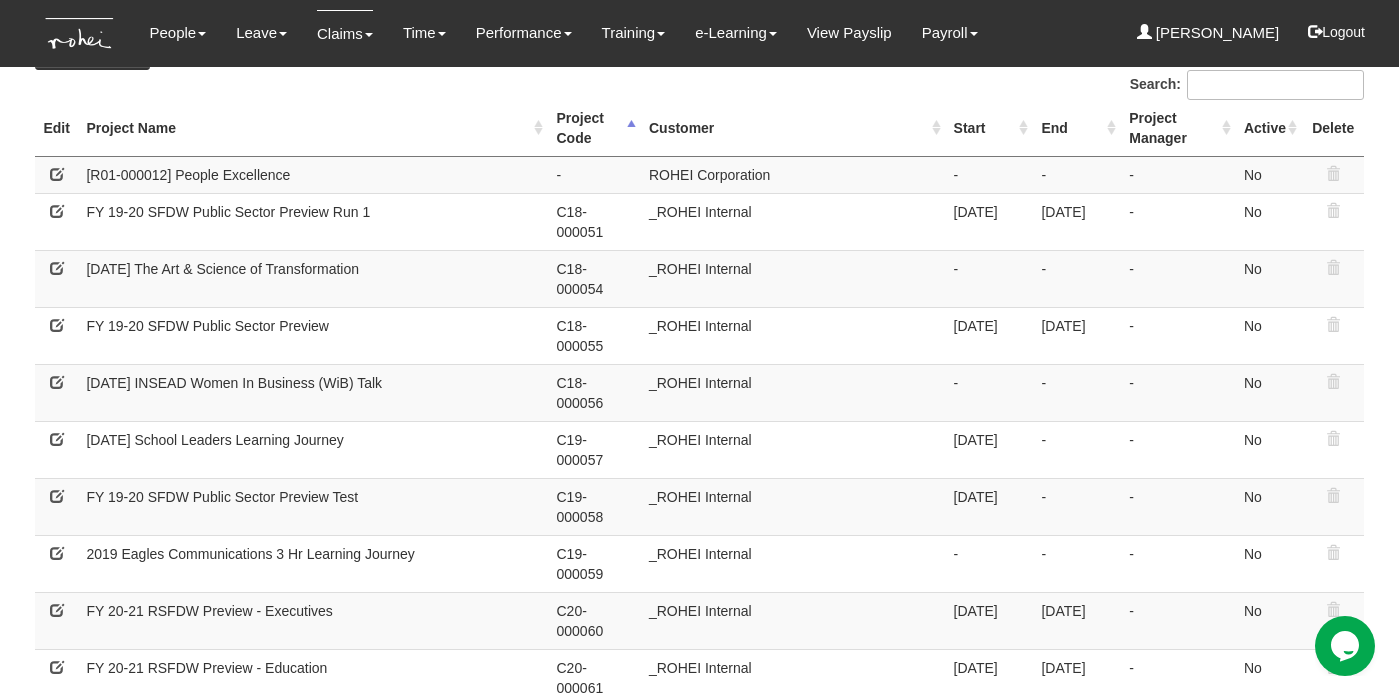 scroll, scrollTop: 0, scrollLeft: 0, axis: both 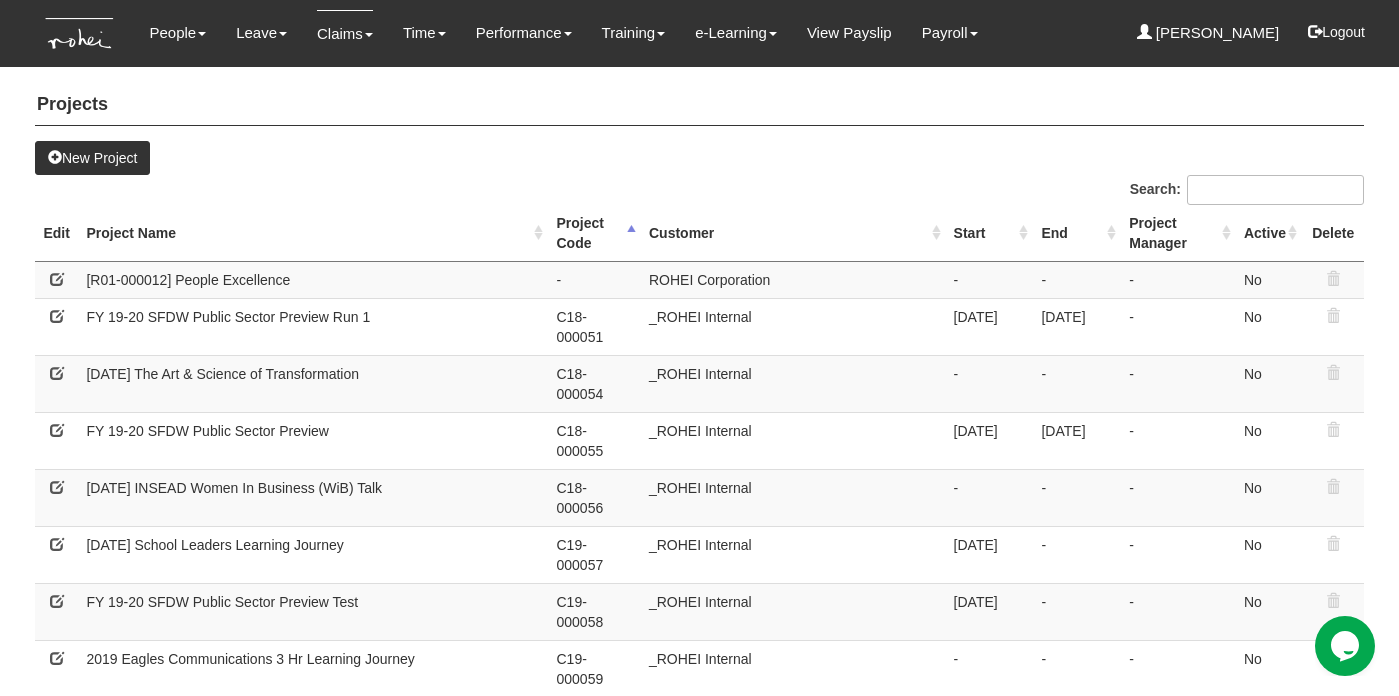 click on "New Project" at bounding box center (92, 158) 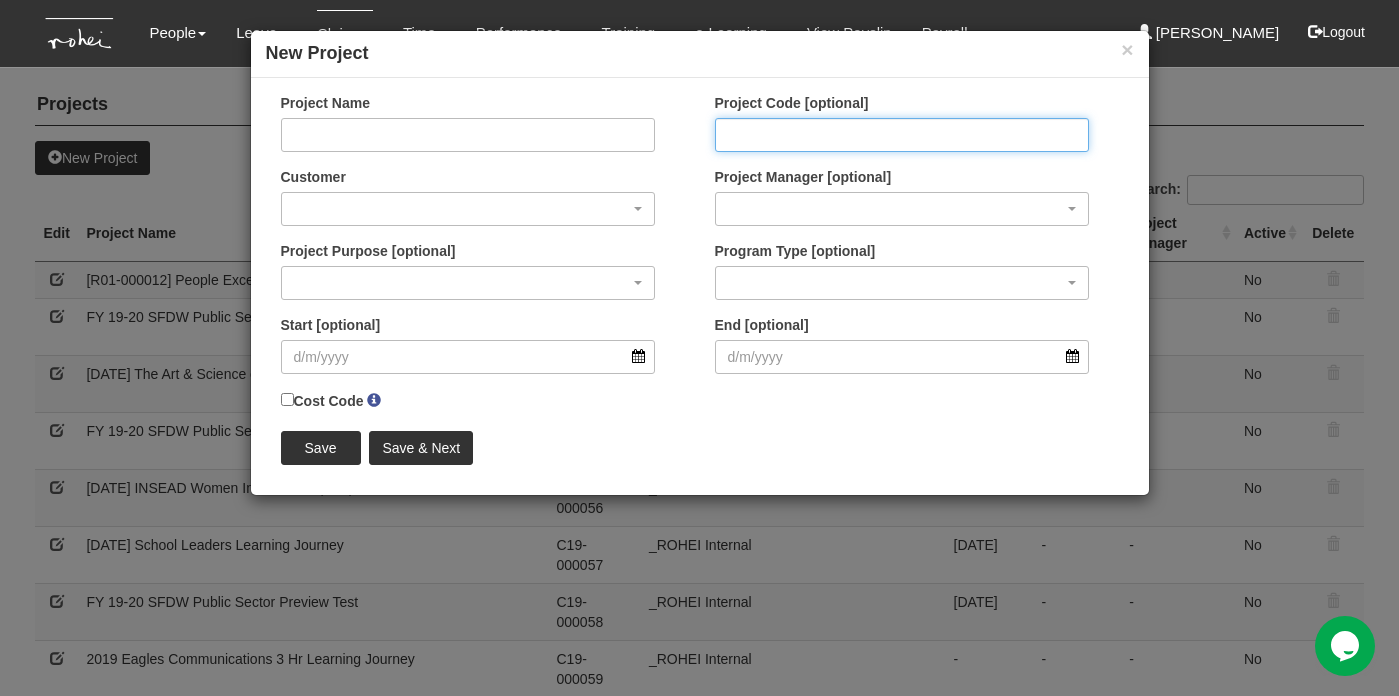 click on "Project Code [optional]" at bounding box center [902, 135] 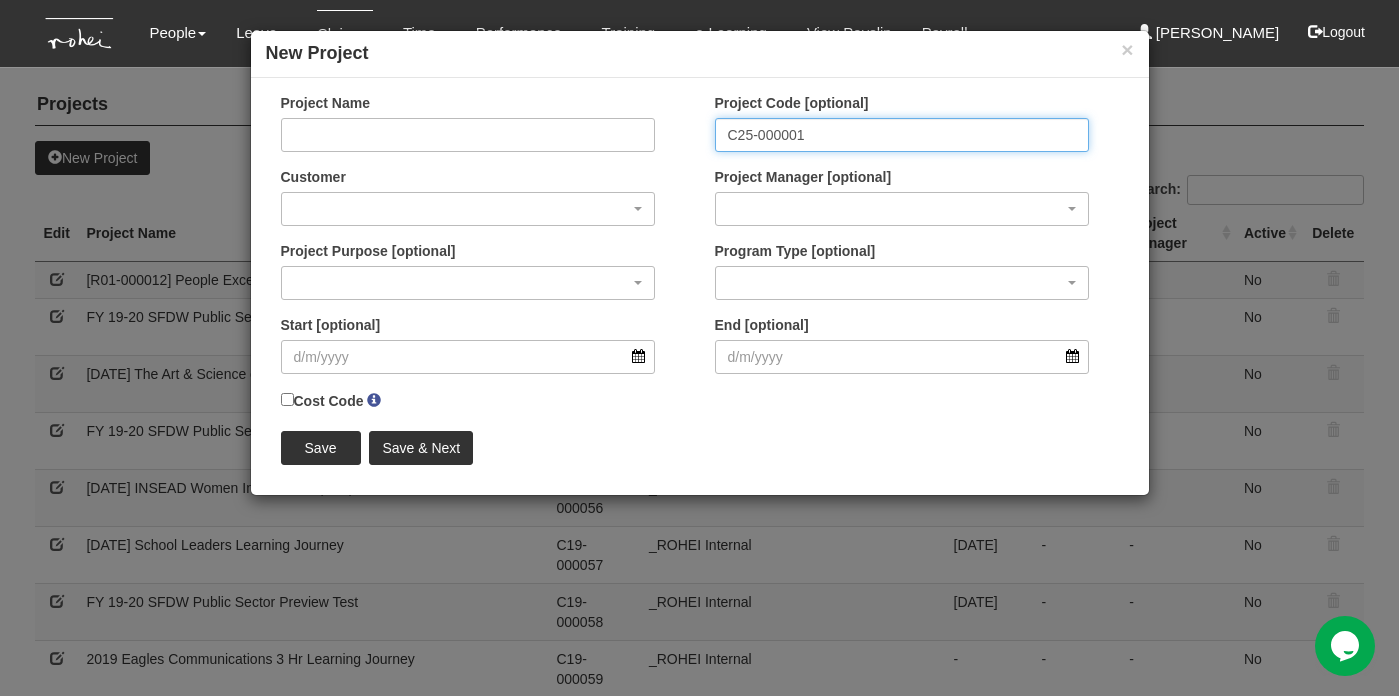 type on "C25-000001" 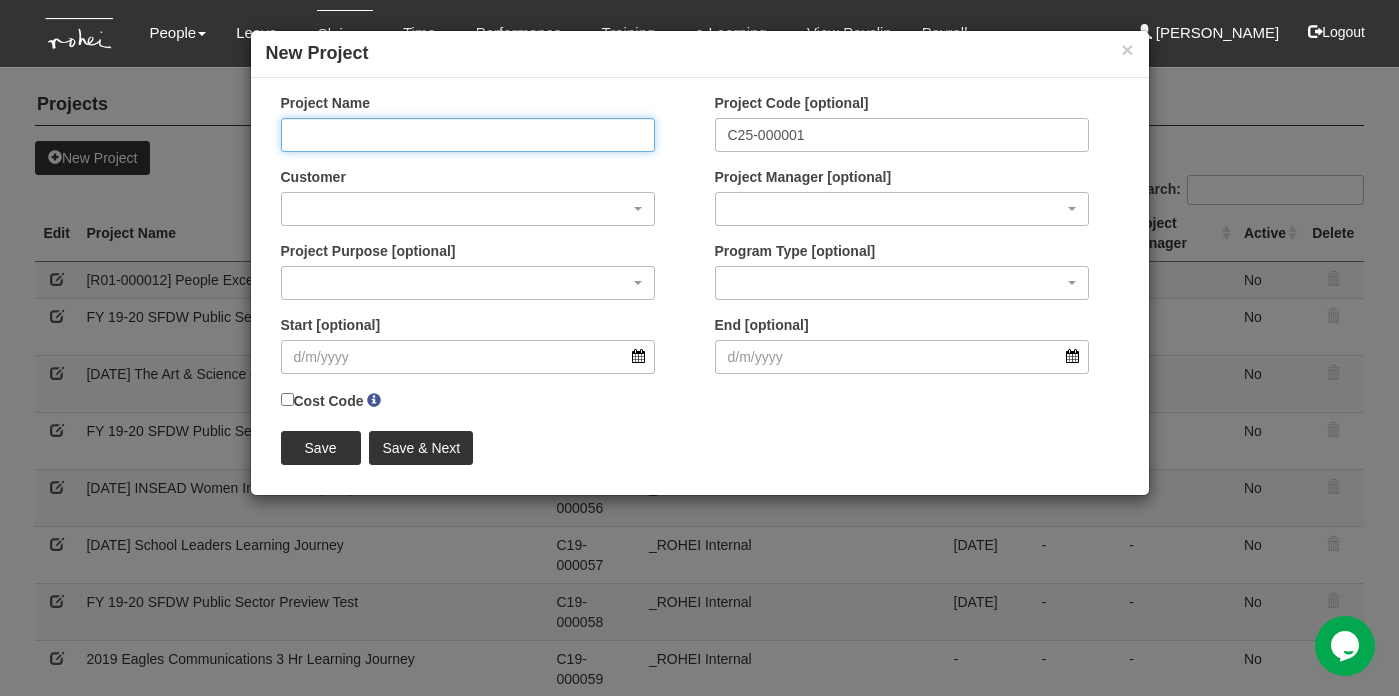 click on "Project Name" at bounding box center [468, 135] 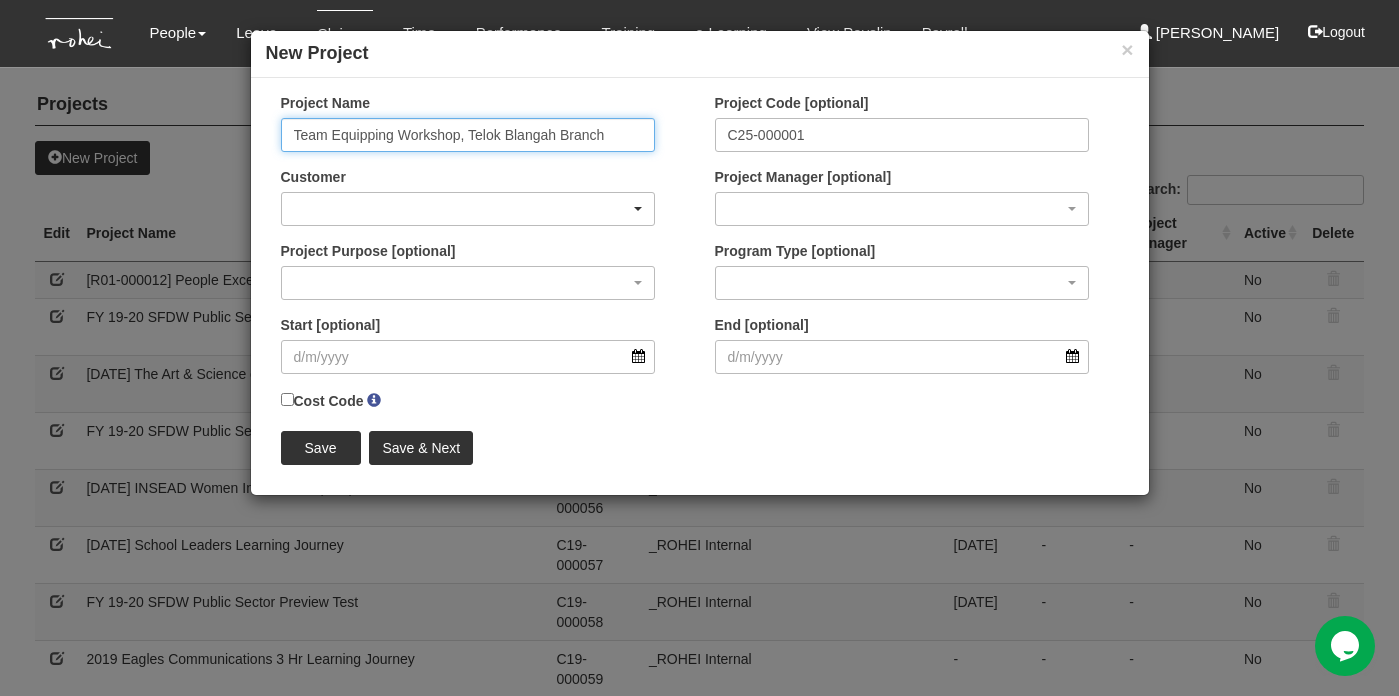 type on "Team Equipping Workshop, Telok Blangah Branch" 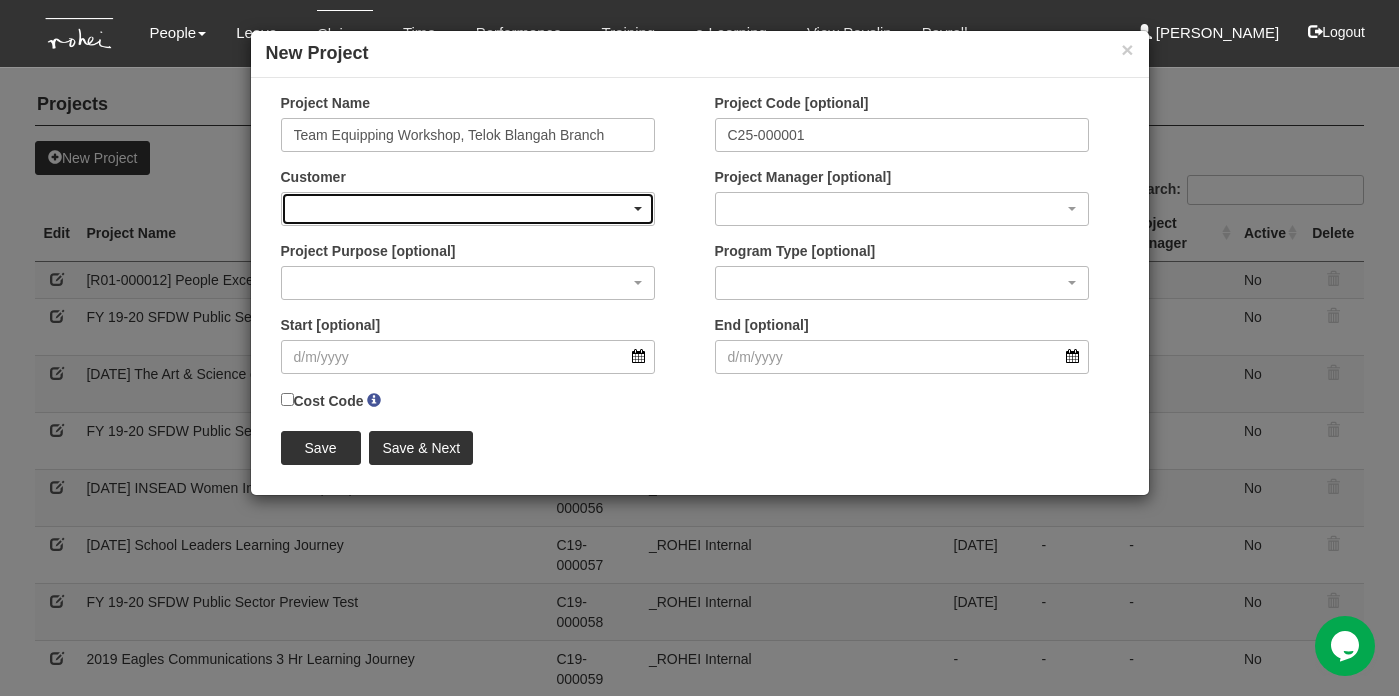 click at bounding box center (468, 209) 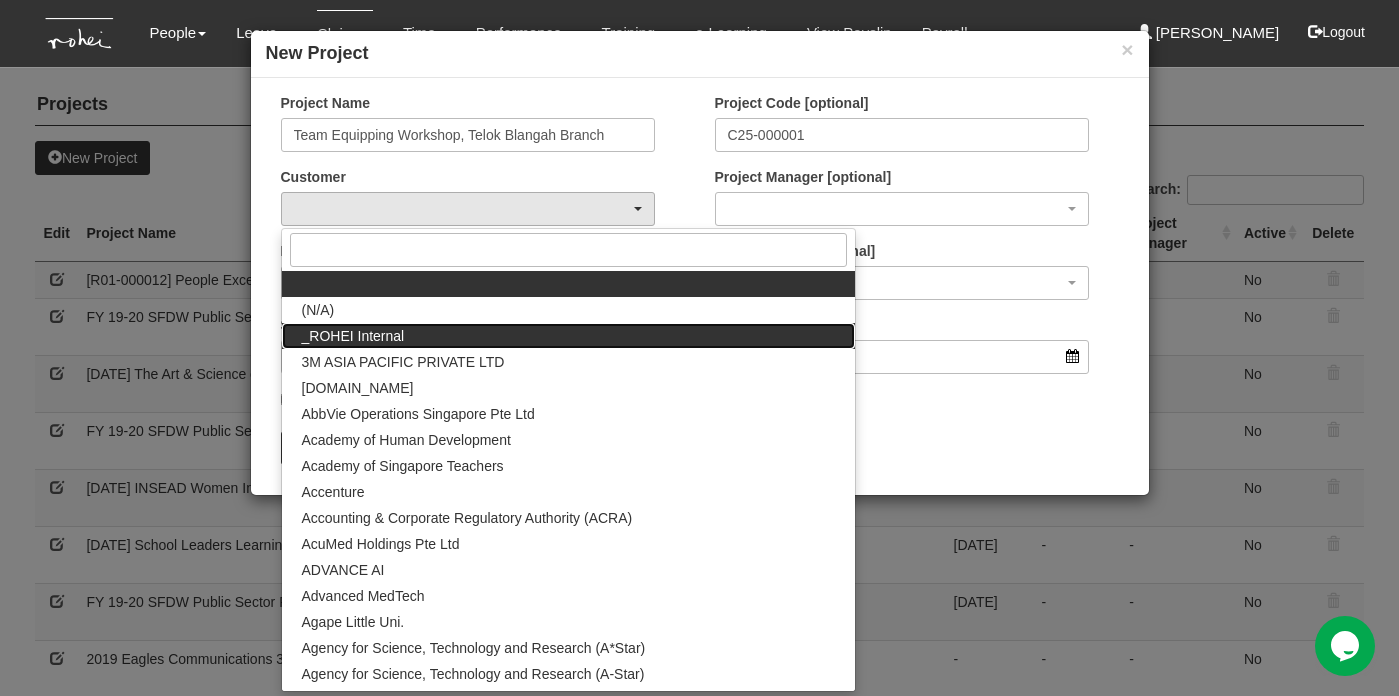 click on "_ROHEI Internal" at bounding box center (353, 336) 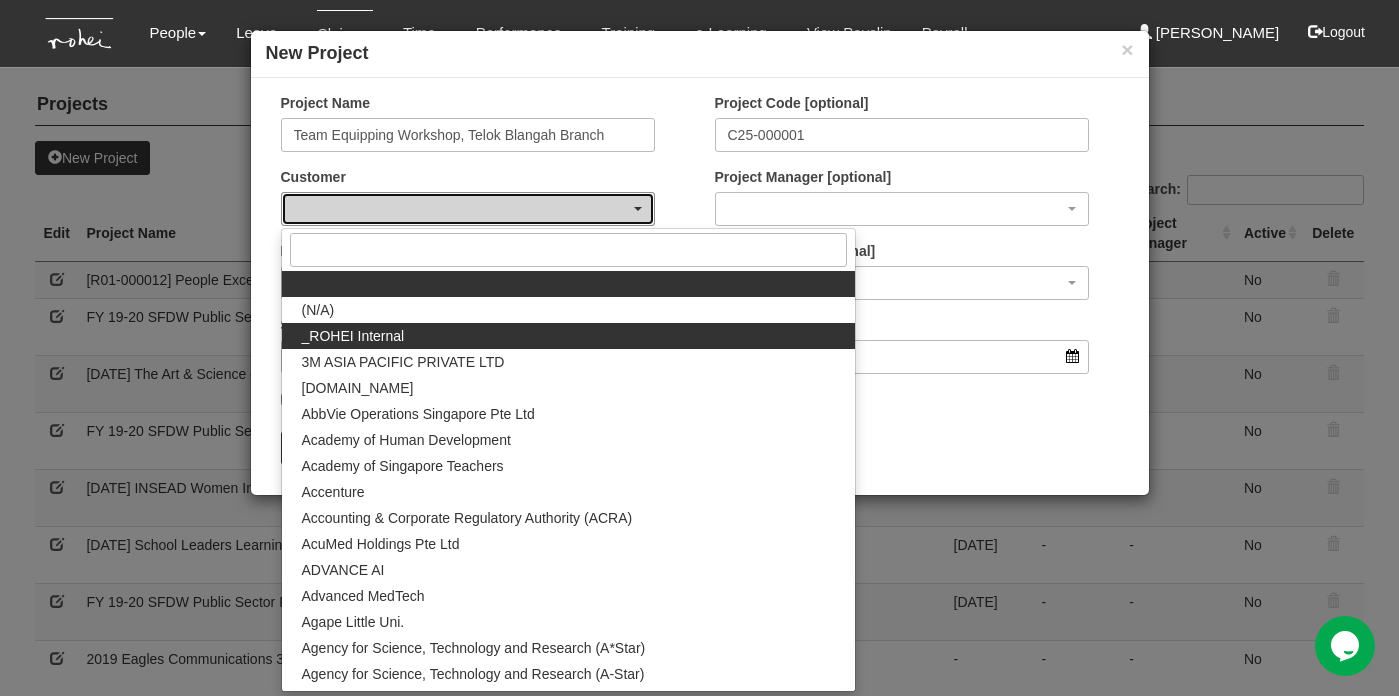 select on "397" 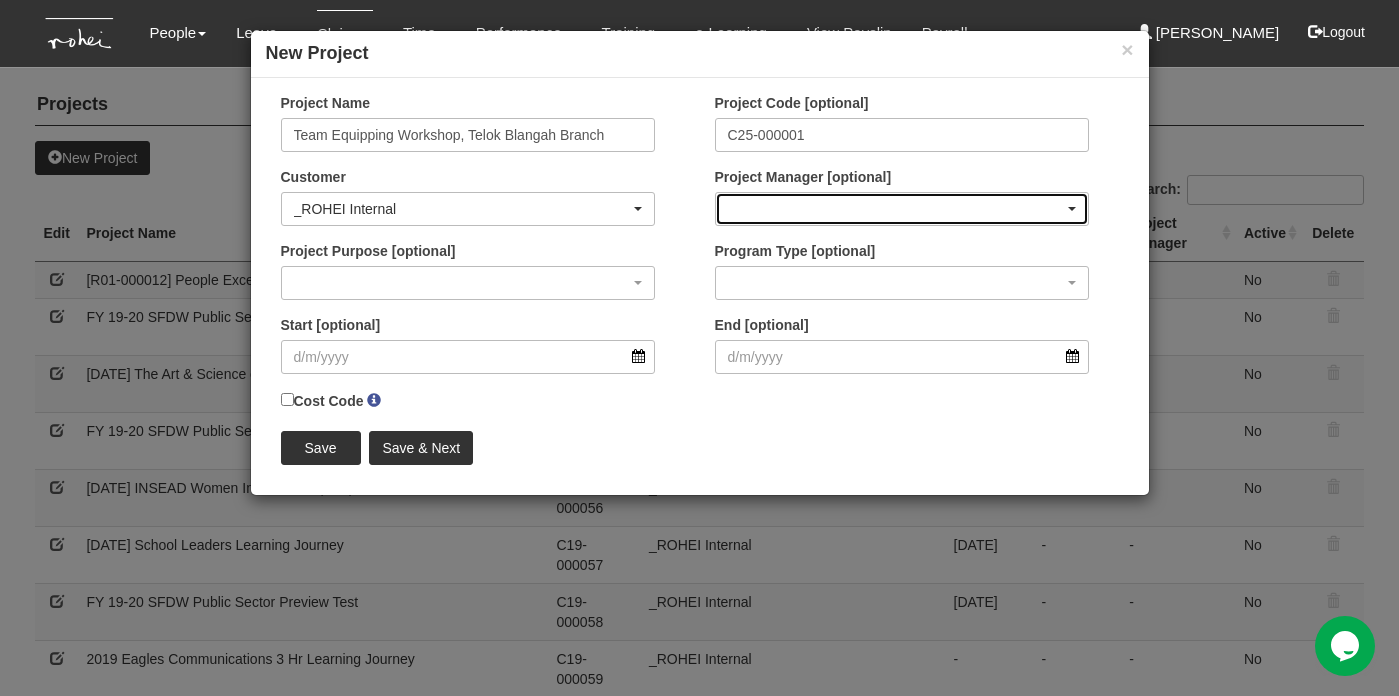 click at bounding box center [902, 209] 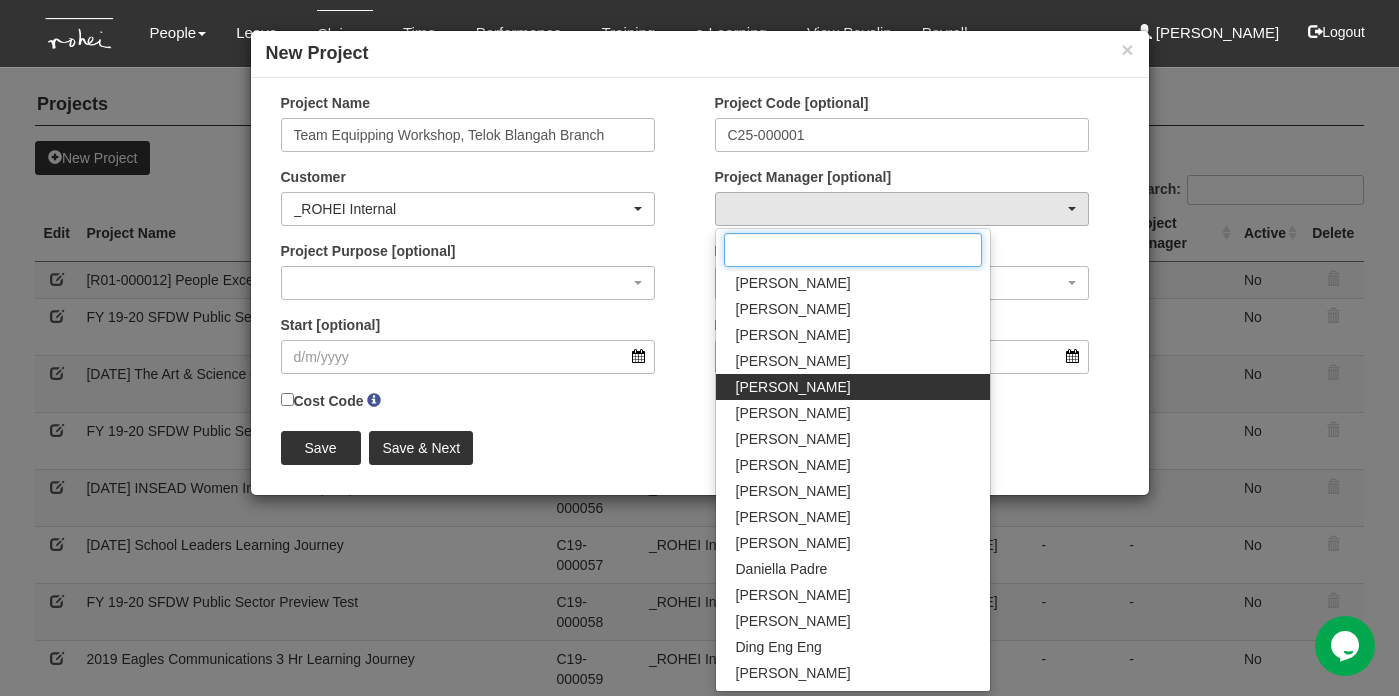 scroll, scrollTop: 132, scrollLeft: 0, axis: vertical 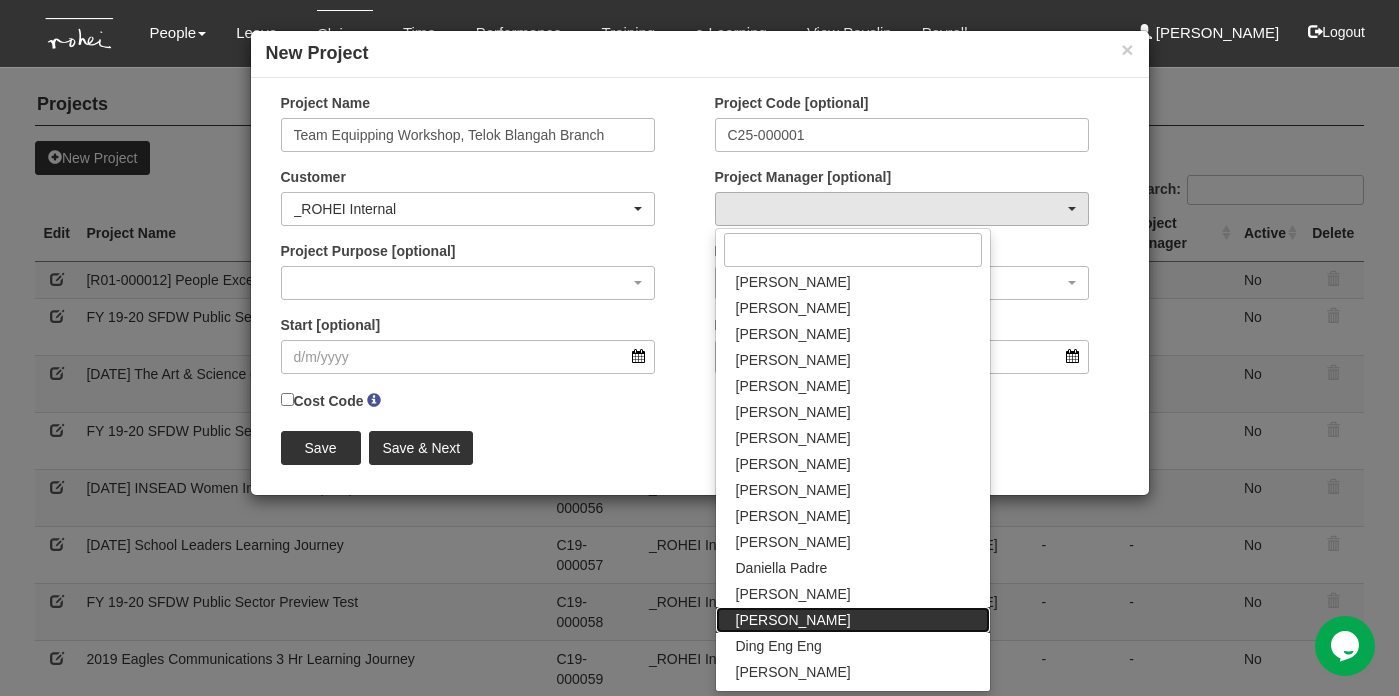 click on "[PERSON_NAME]" at bounding box center (793, 620) 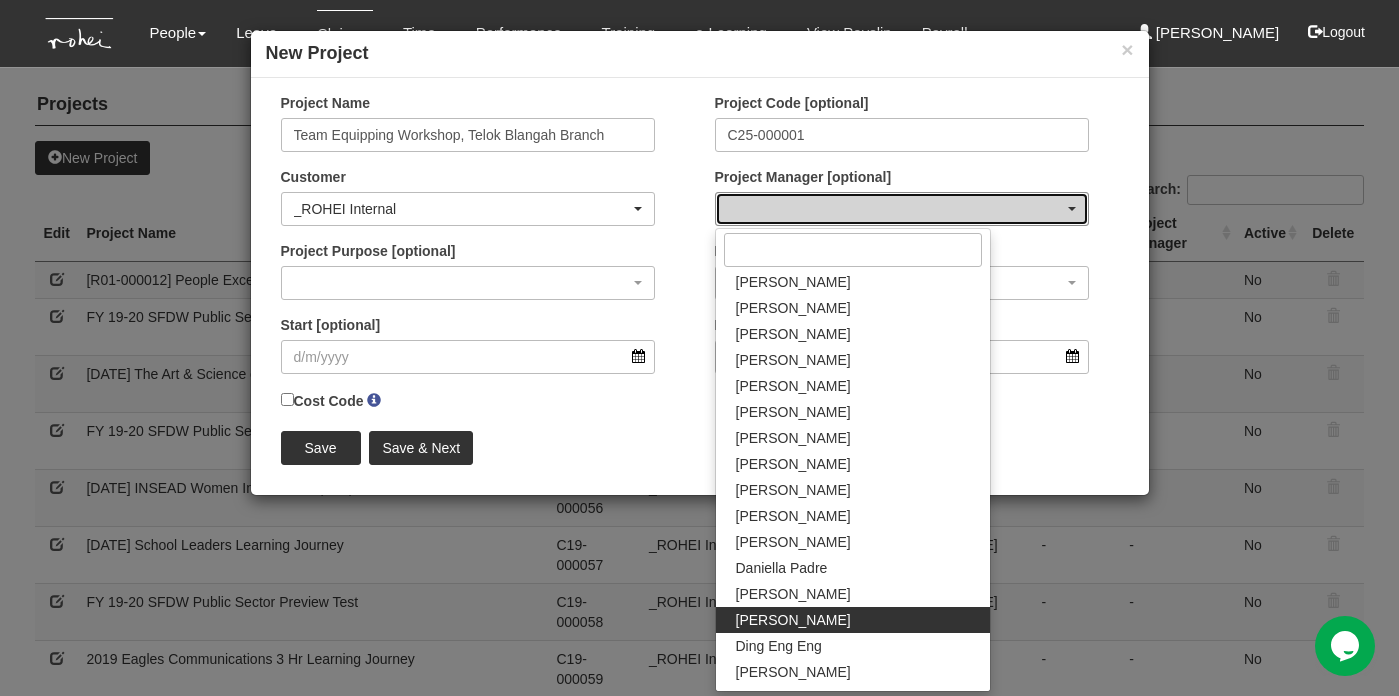 select on "f331697c-cbb2-464d-abb4-1ca8aa6cad1d" 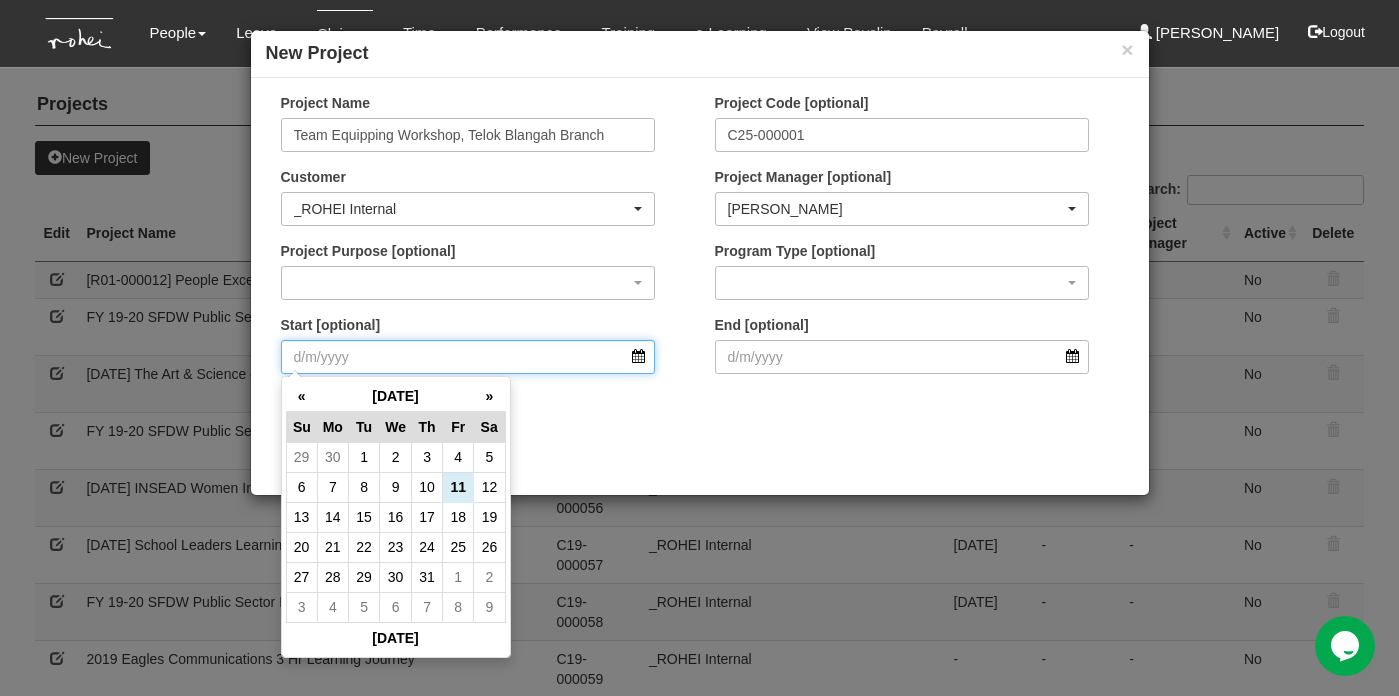 click on "Start [optional]" at bounding box center (468, 357) 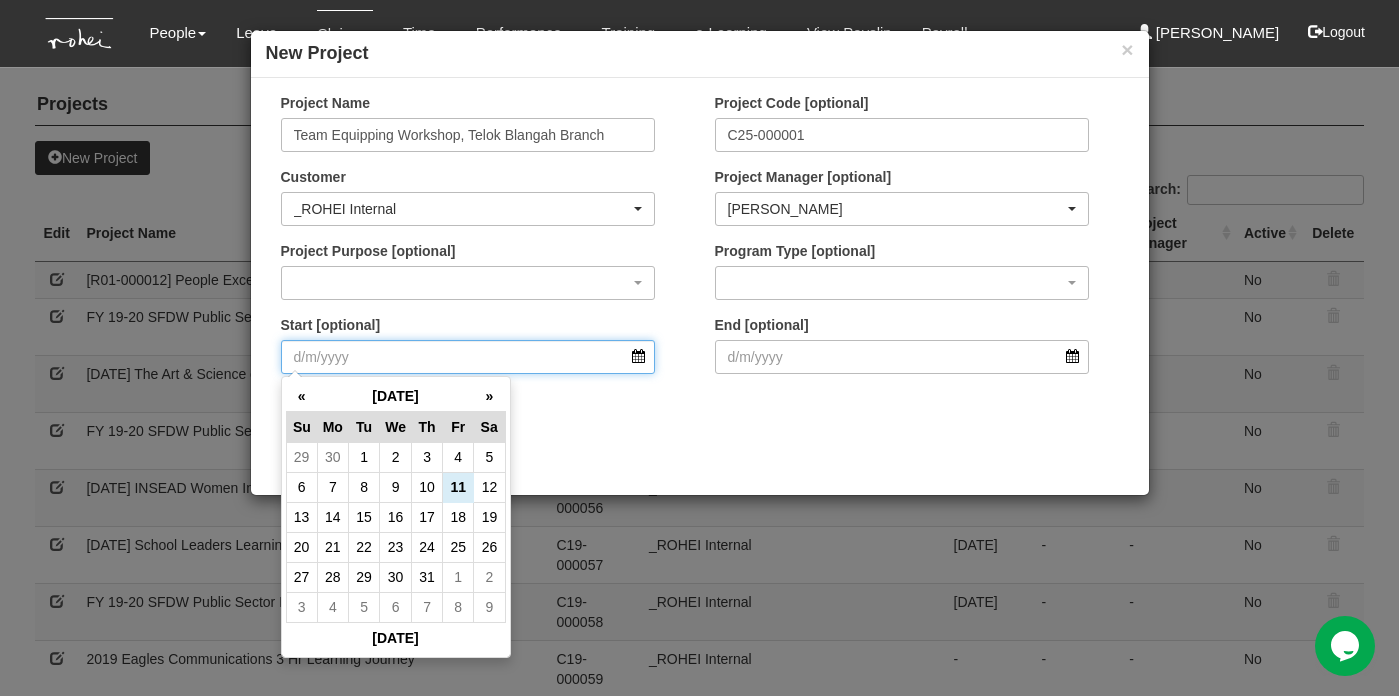click on "Start [optional]" at bounding box center (468, 357) 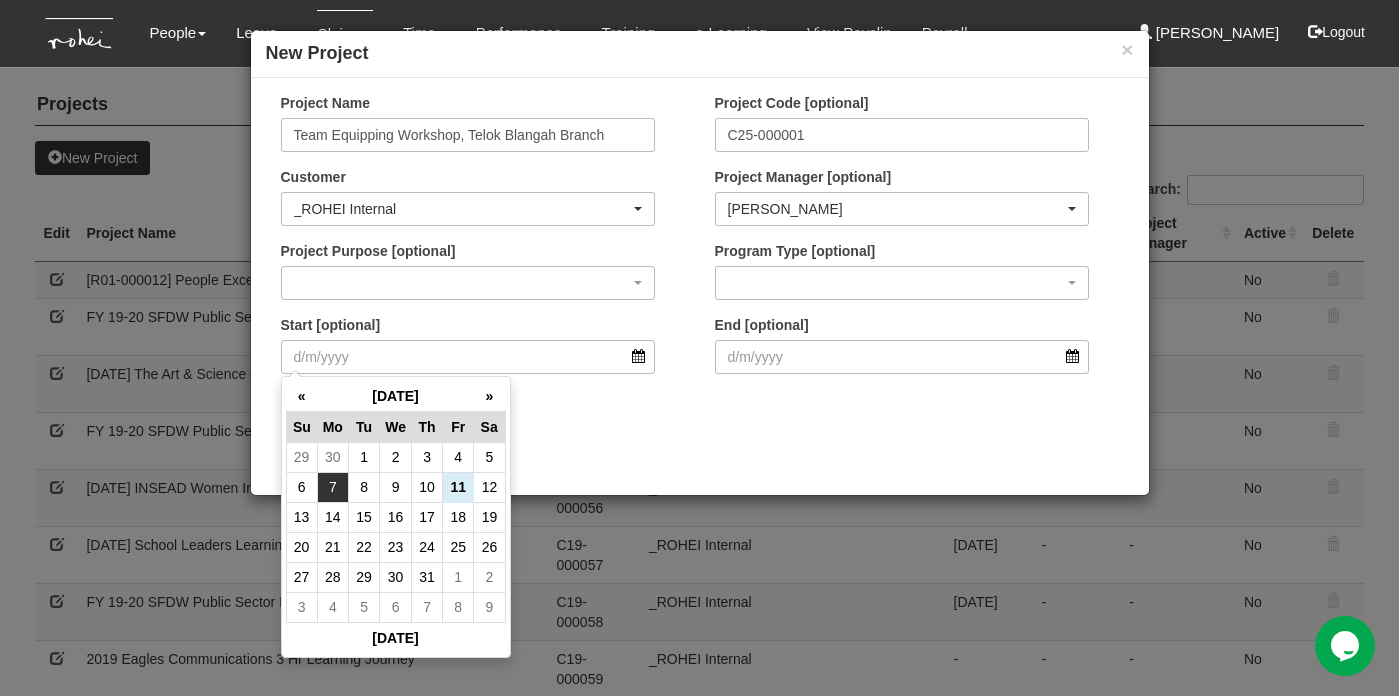 click on "7" at bounding box center [332, 487] 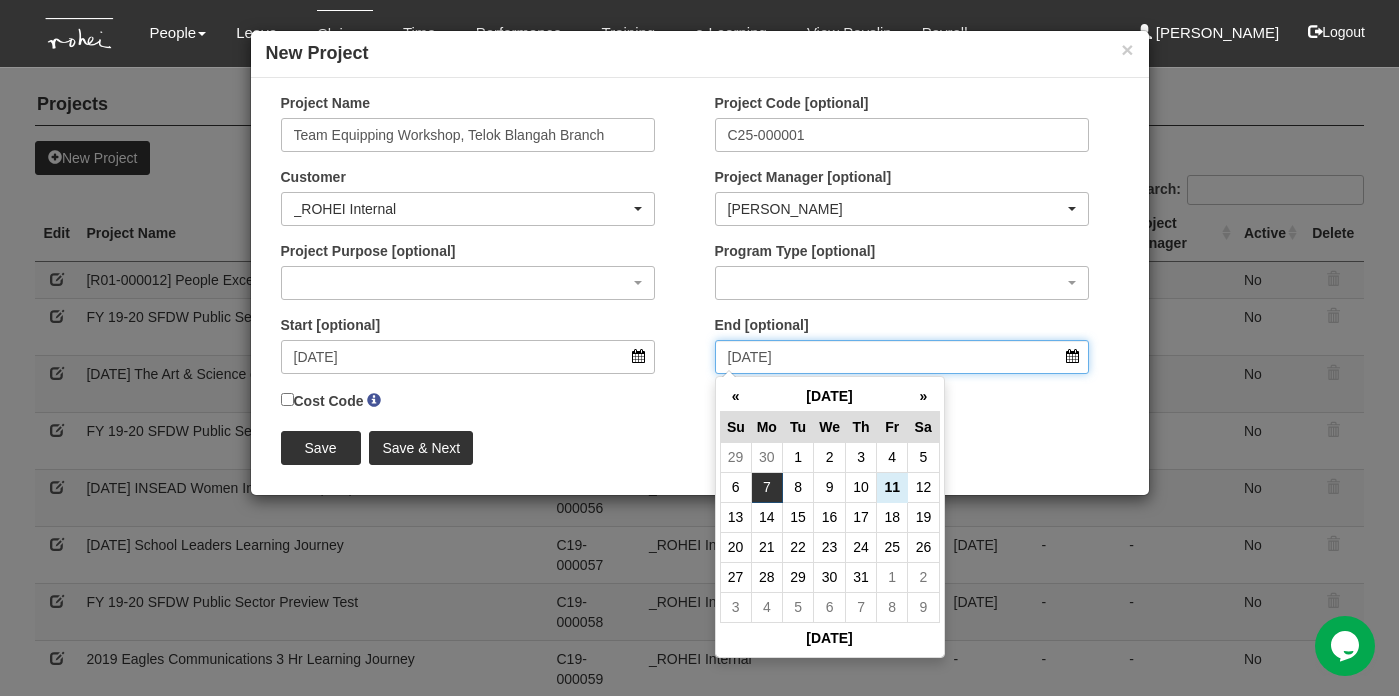 click on "[DATE]" at bounding box center [902, 357] 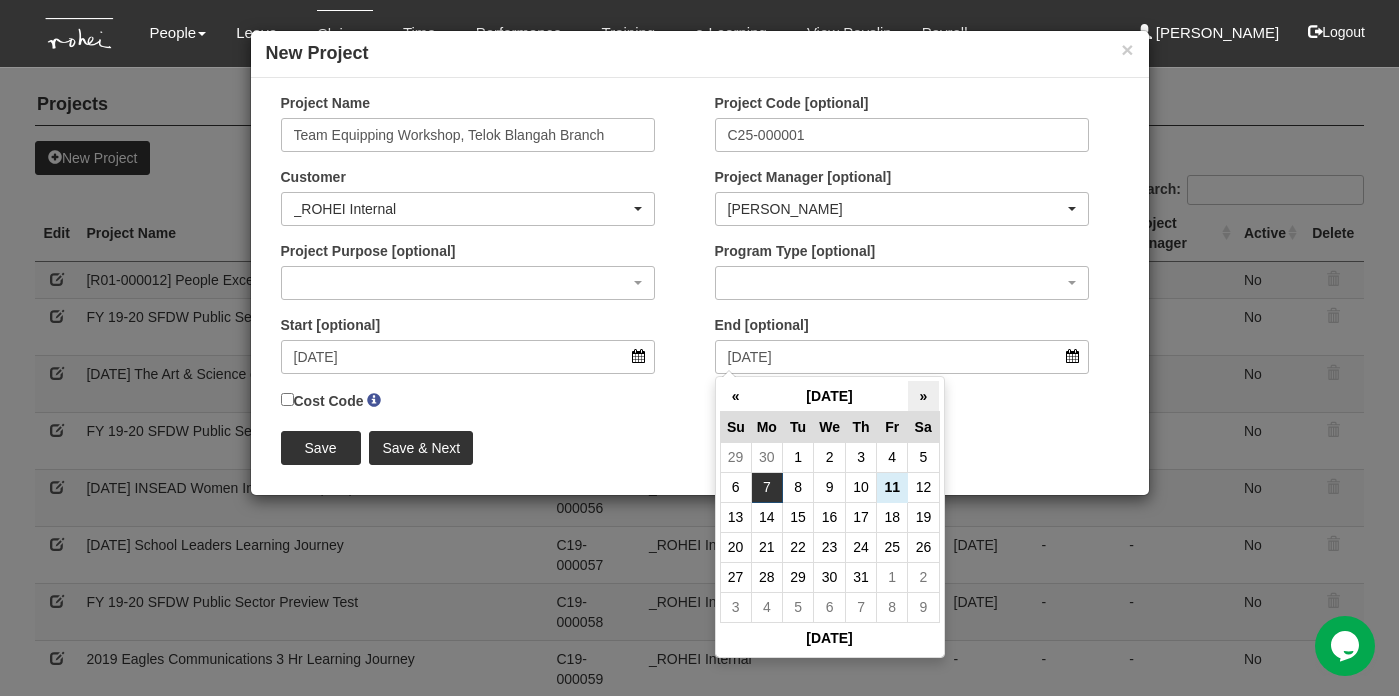 click on "»" at bounding box center (923, 396) 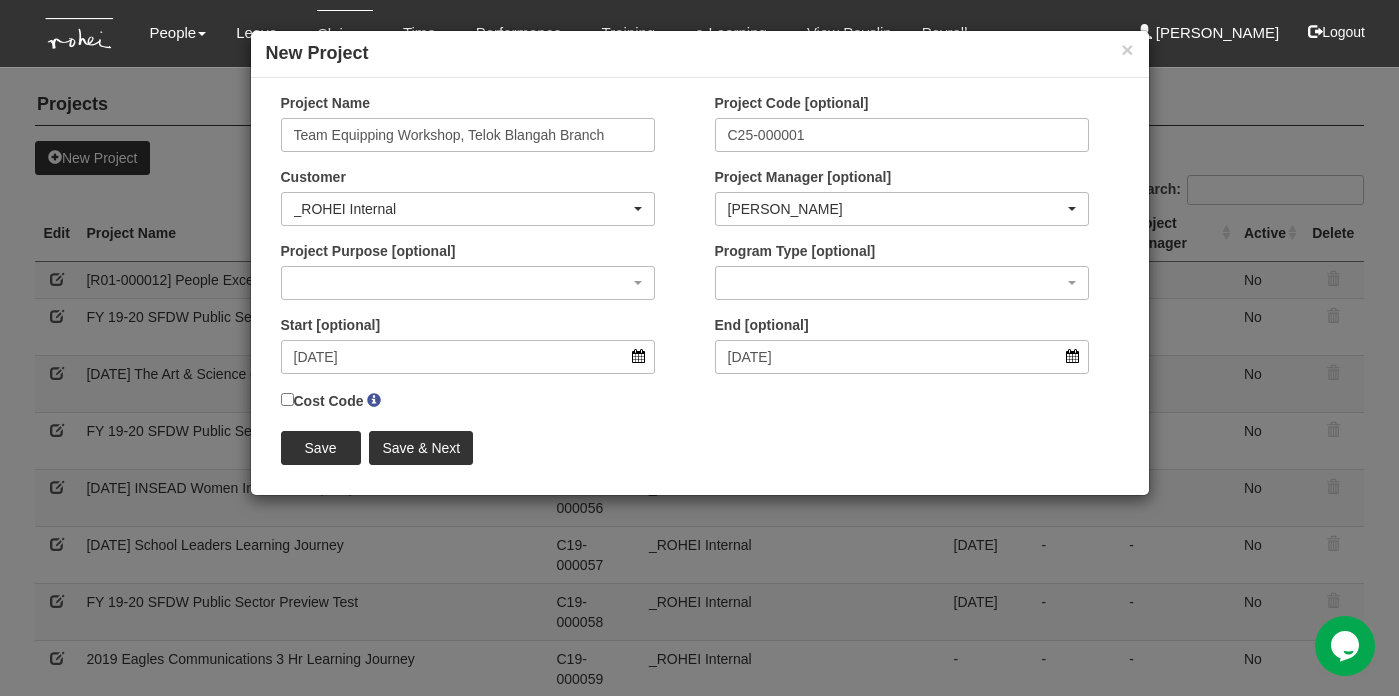 click on "Save
Save & Next" at bounding box center [700, 448] 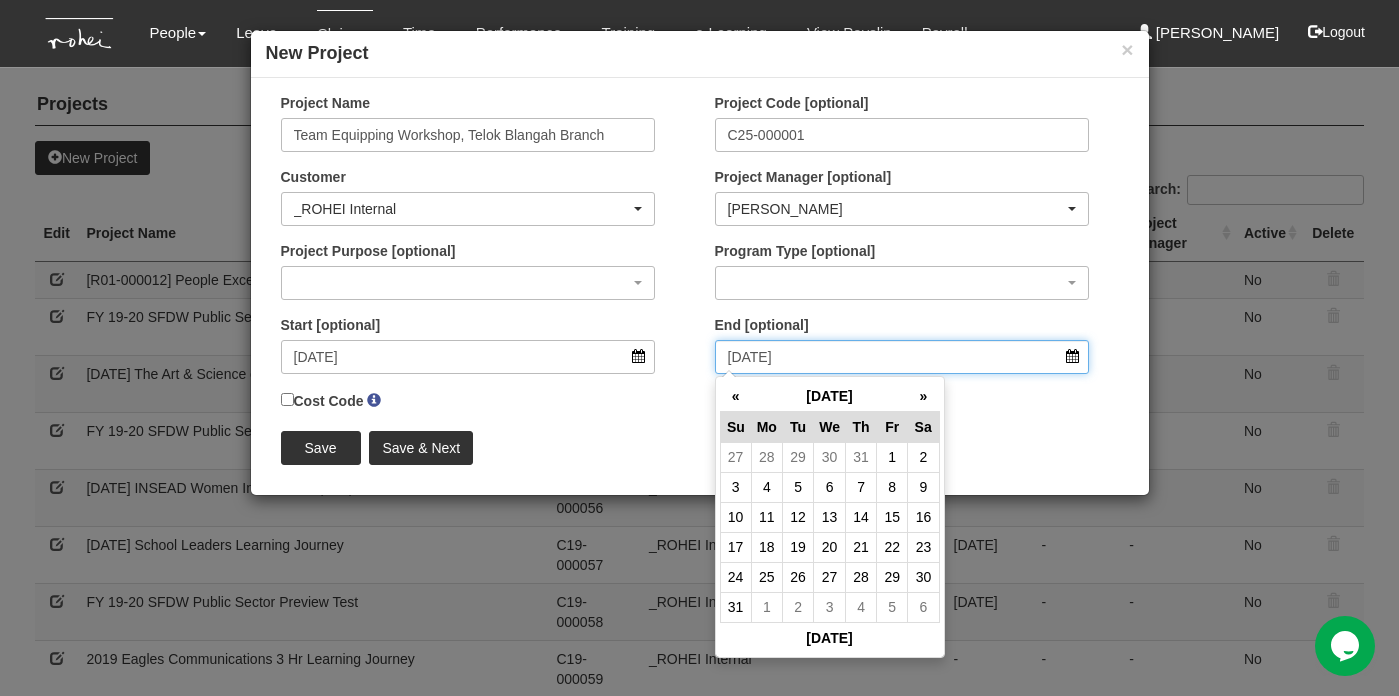 click on "[DATE]" at bounding box center (902, 357) 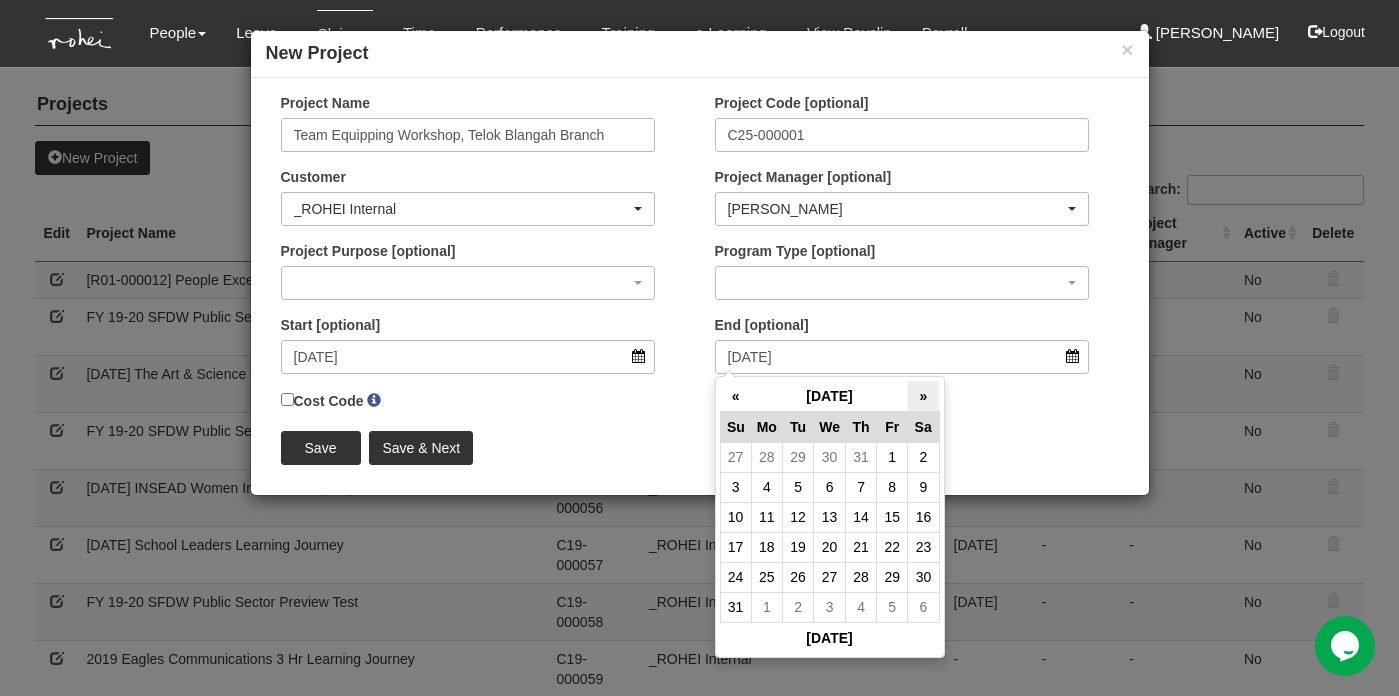 click on "»" at bounding box center (923, 396) 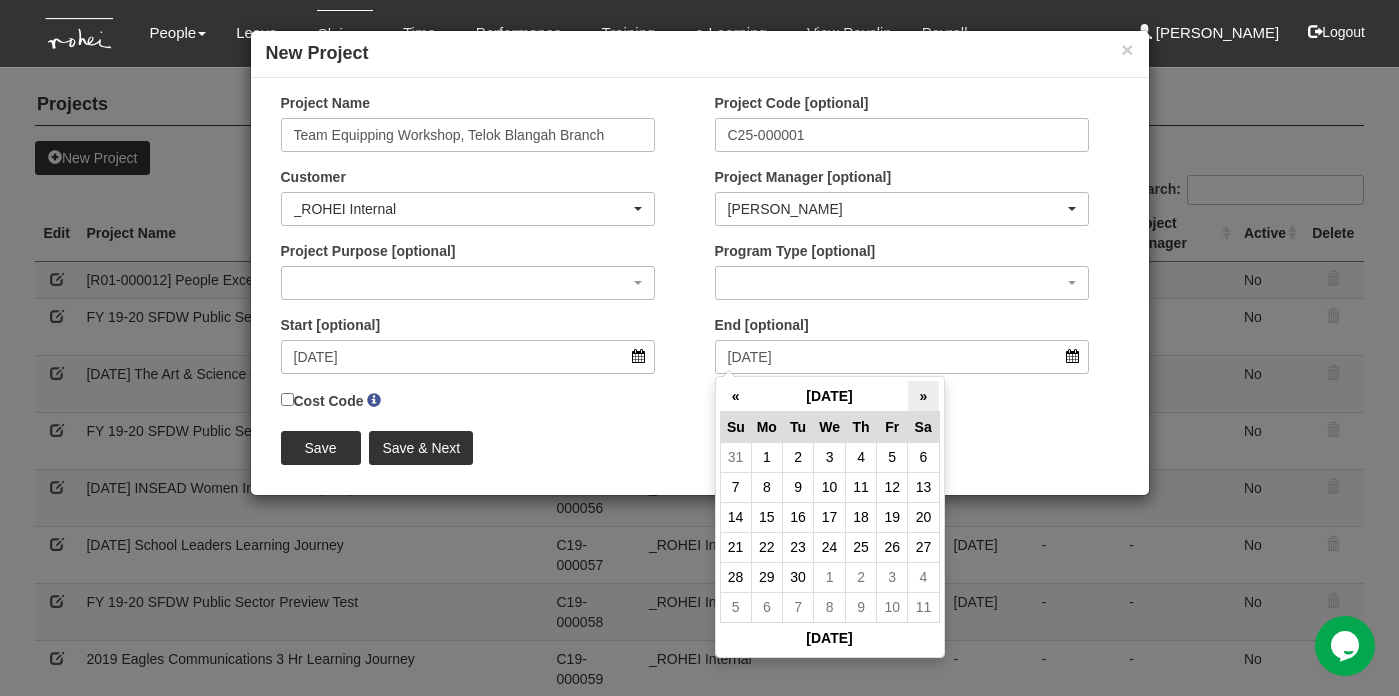 click on "»" at bounding box center [923, 396] 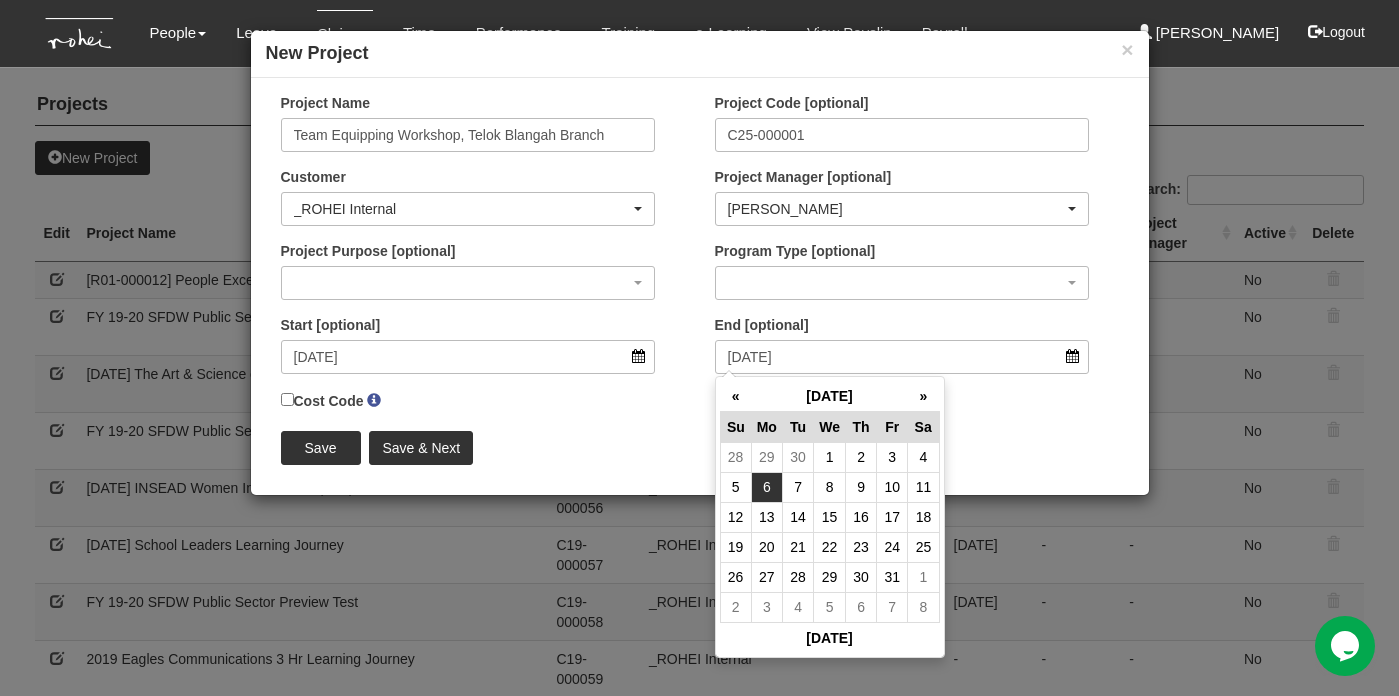 click on "6" at bounding box center (766, 487) 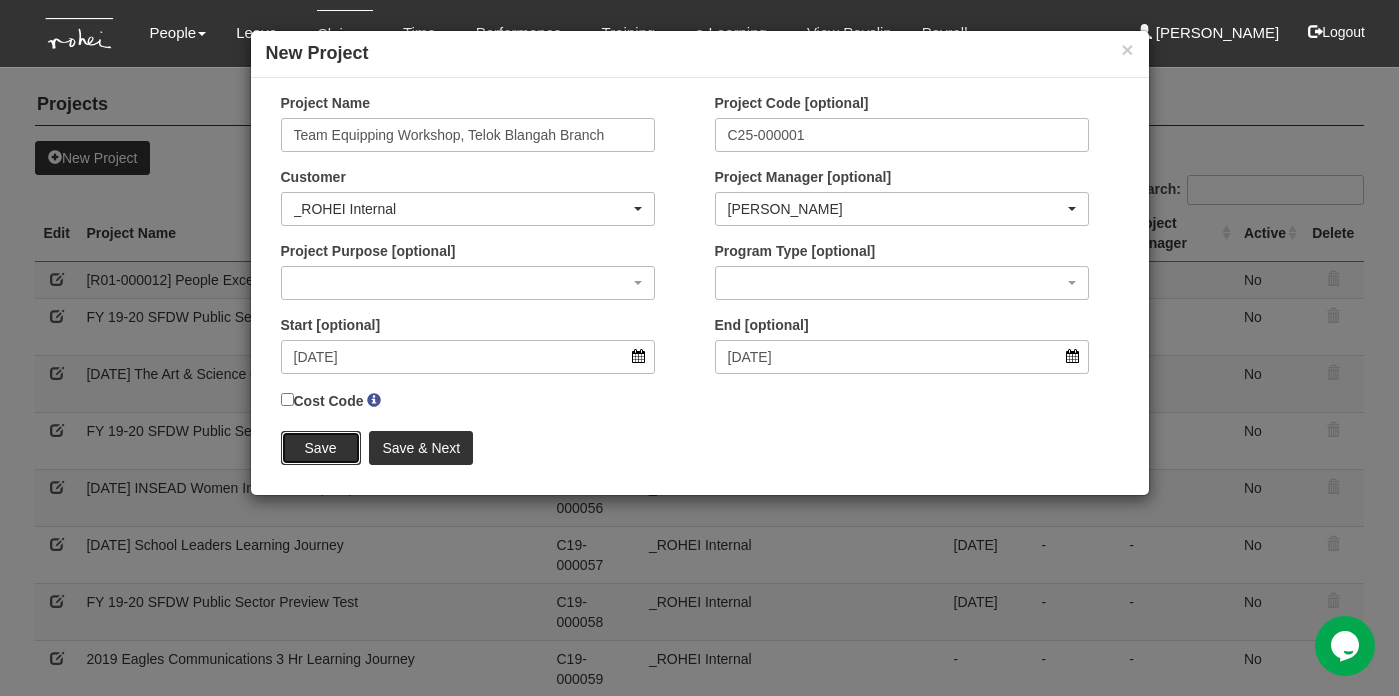click on "Save" at bounding box center (321, 448) 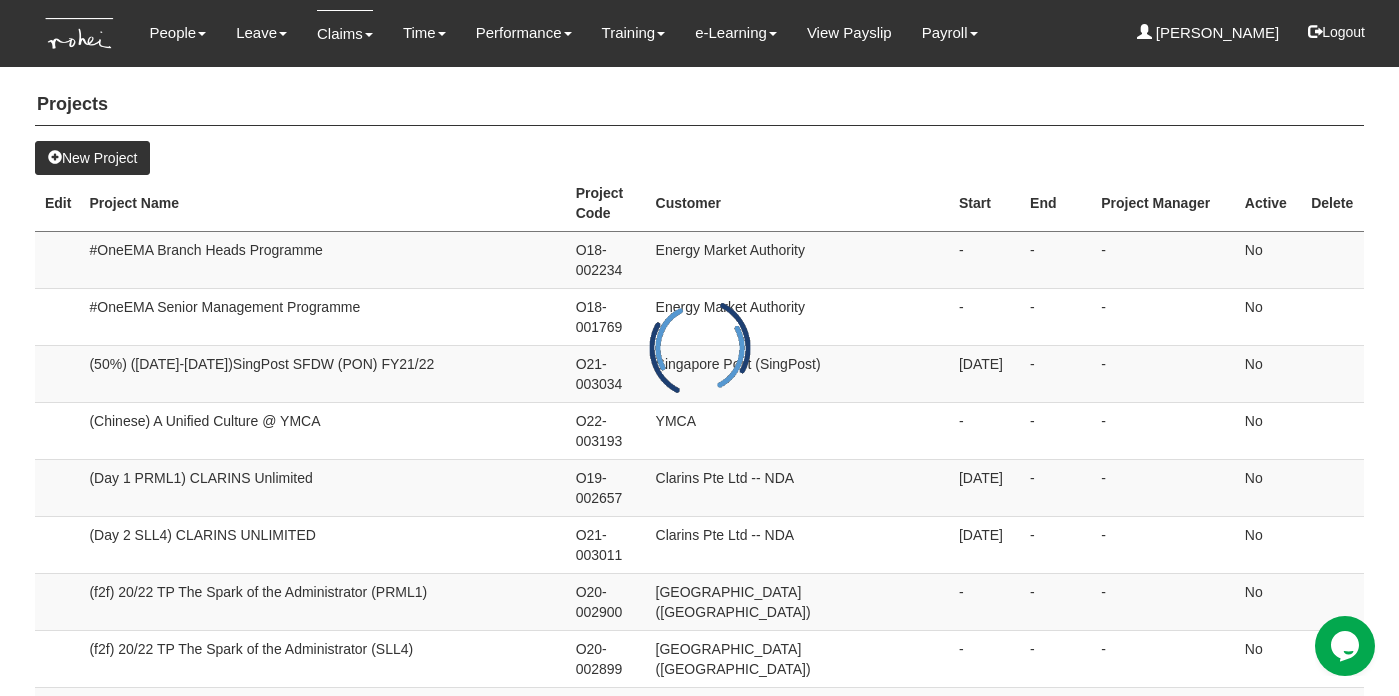 select on "50" 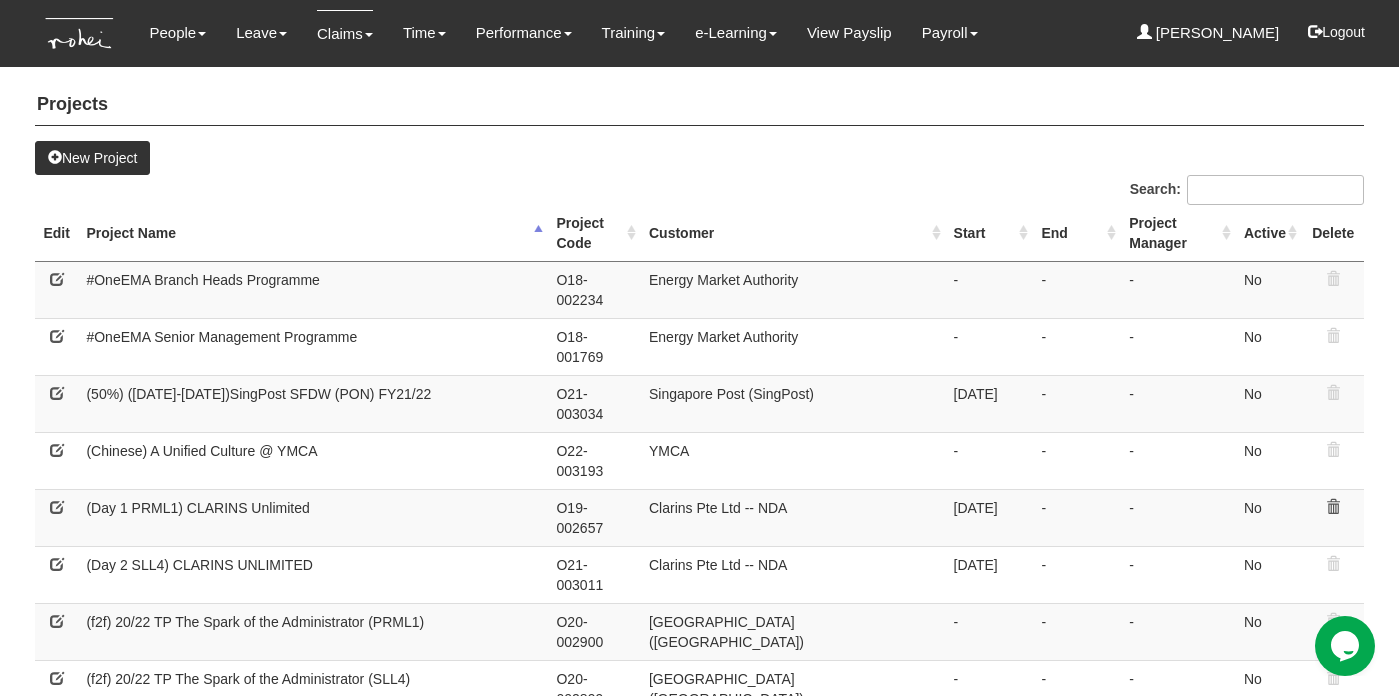 click on "Project Code" at bounding box center [594, 233] 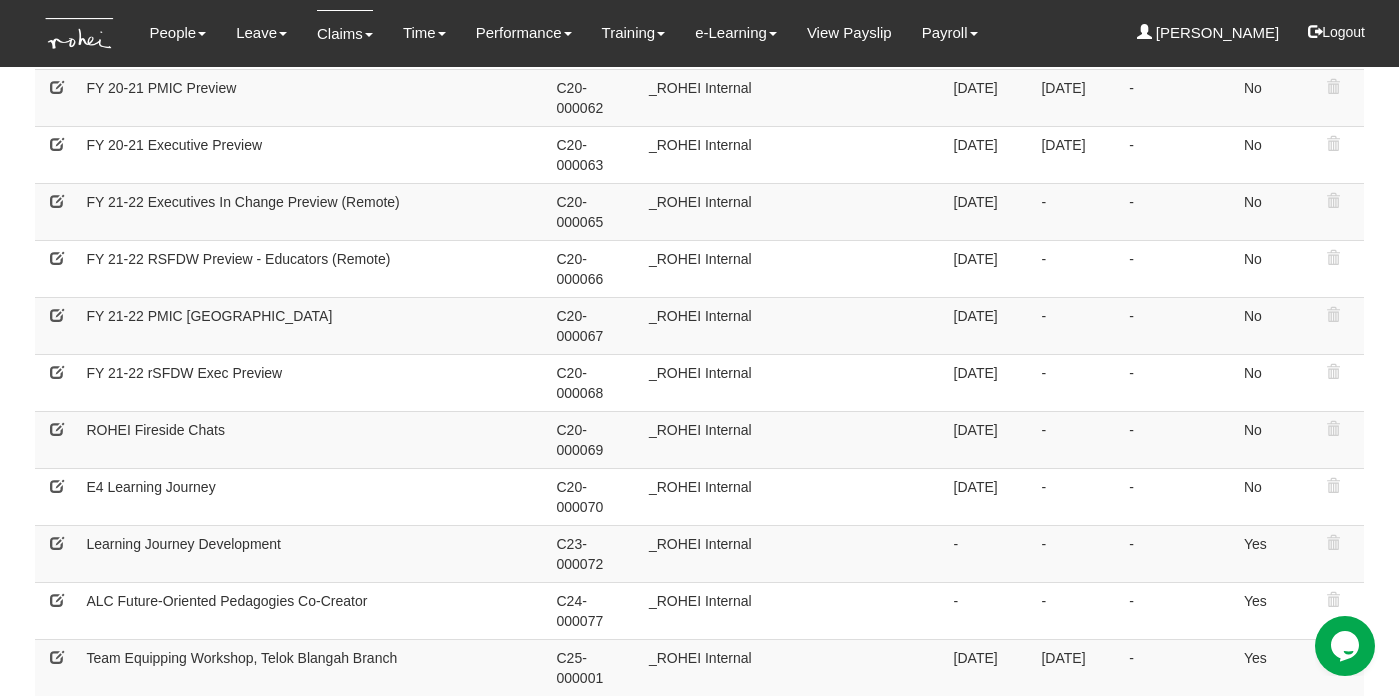 scroll, scrollTop: 710, scrollLeft: 0, axis: vertical 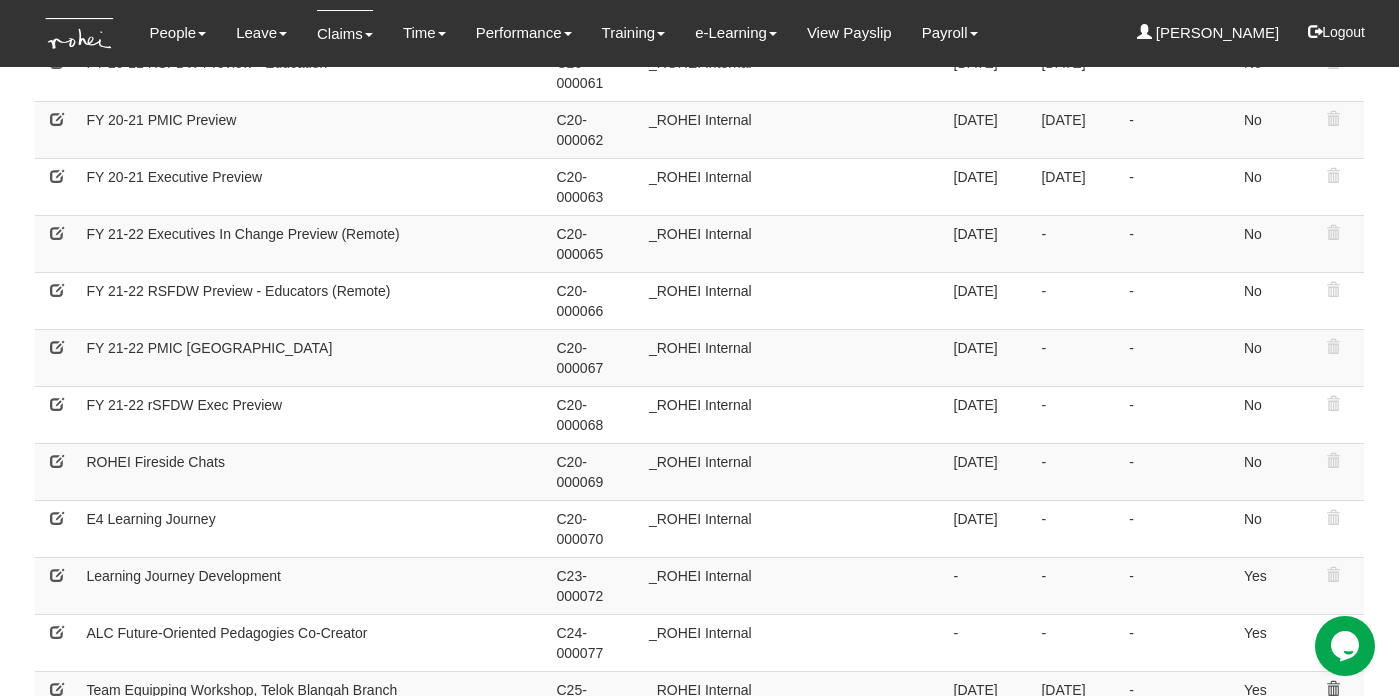 drag, startPoint x: 559, startPoint y: 298, endPoint x: 629, endPoint y: 296, distance: 70.028564 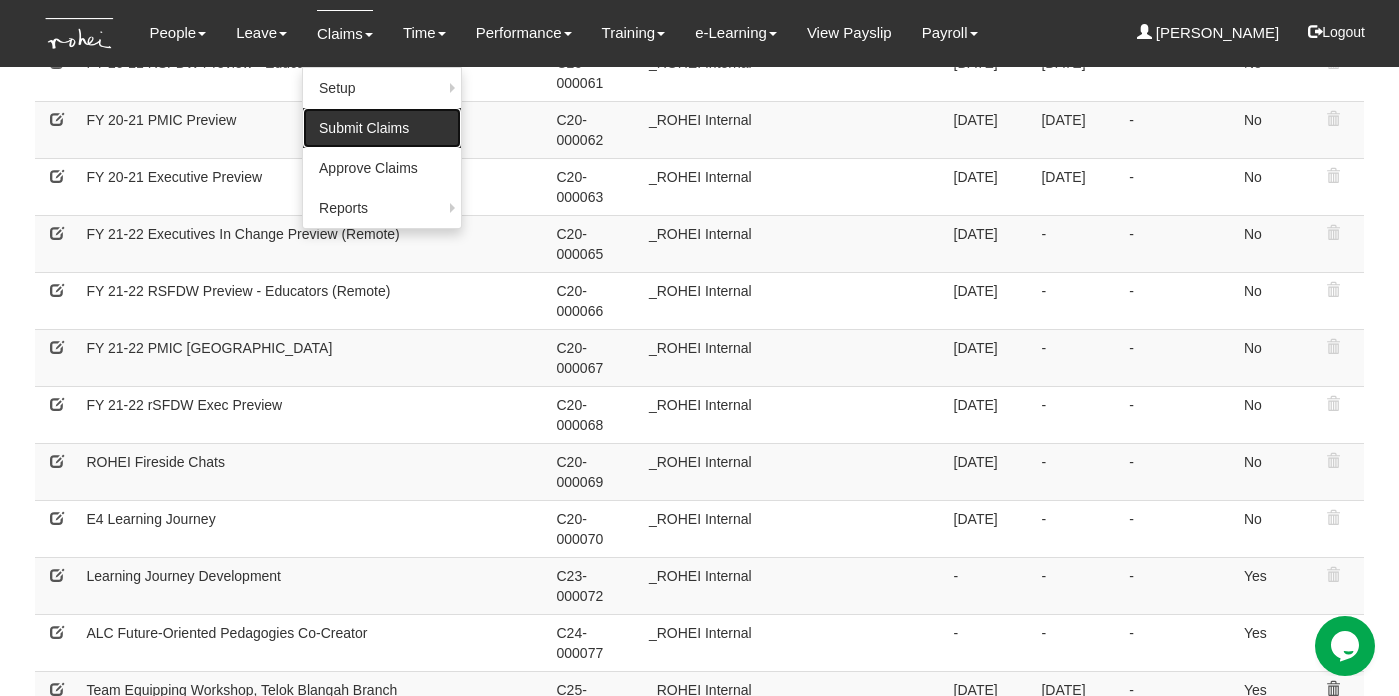 click on "Submit Claims" at bounding box center [382, 128] 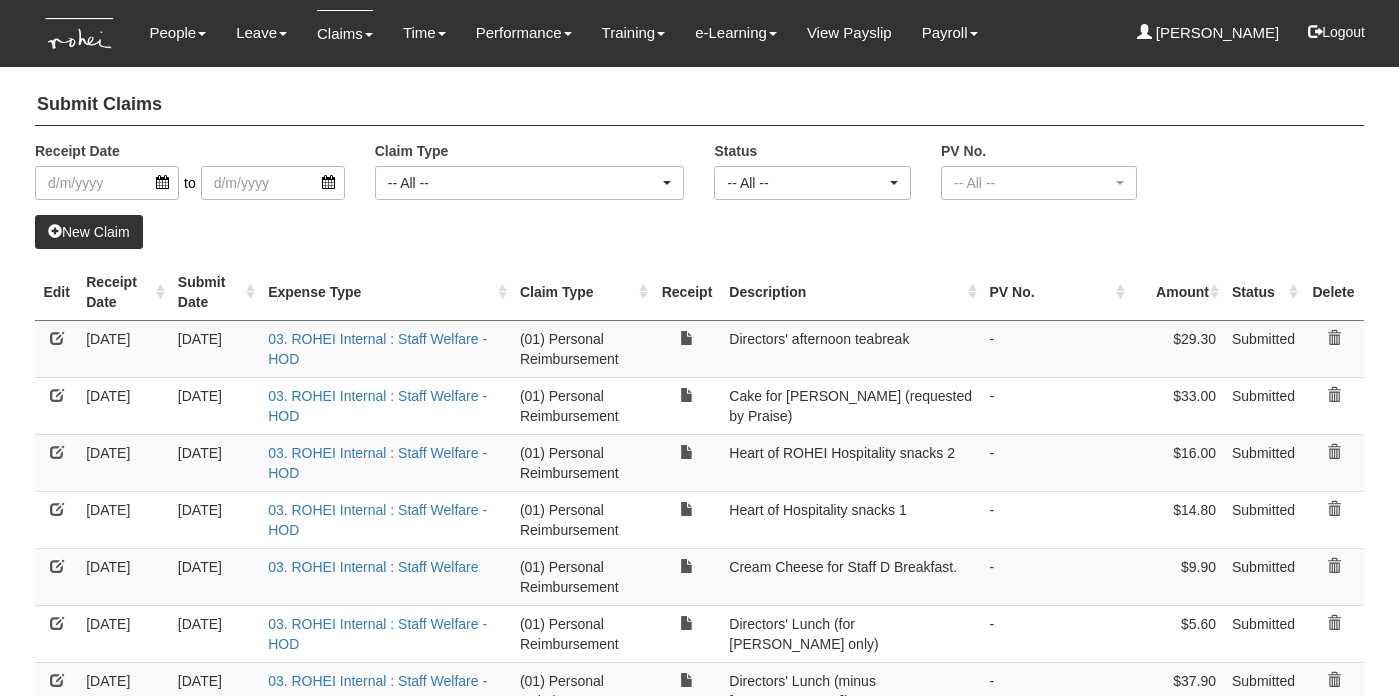 select on "50" 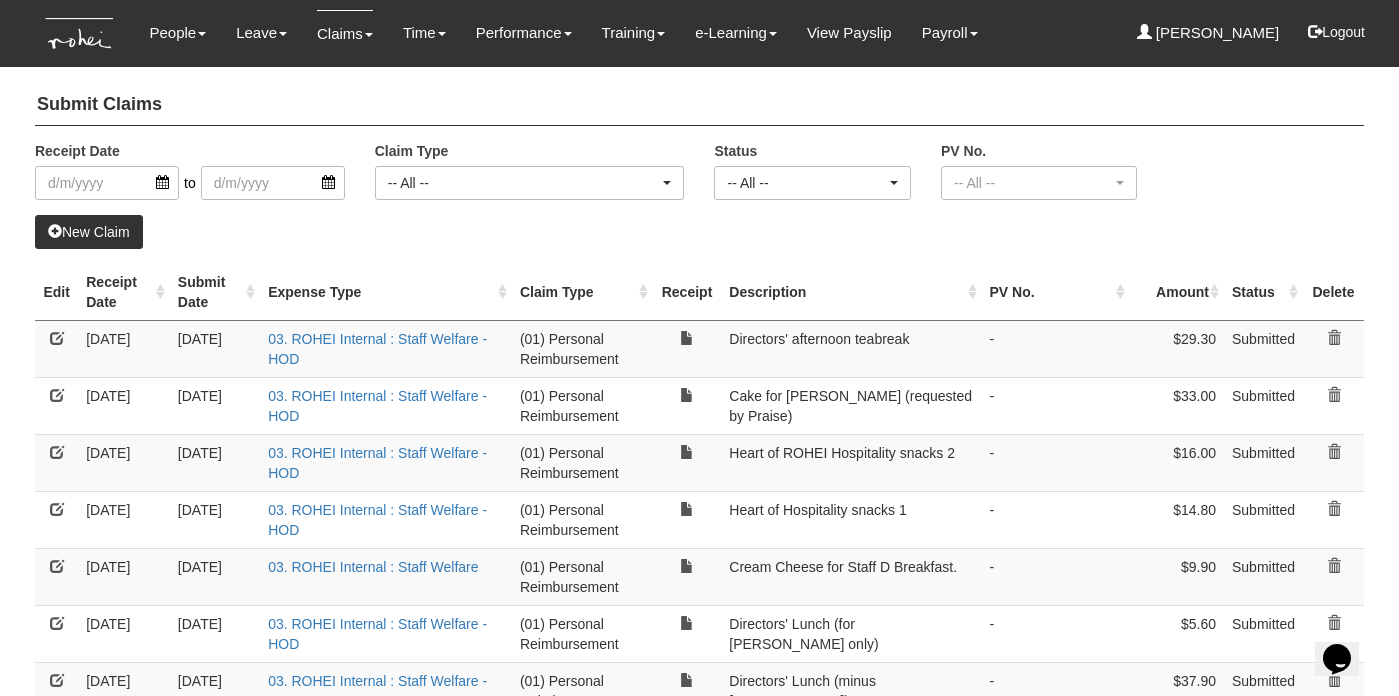 scroll, scrollTop: 0, scrollLeft: 0, axis: both 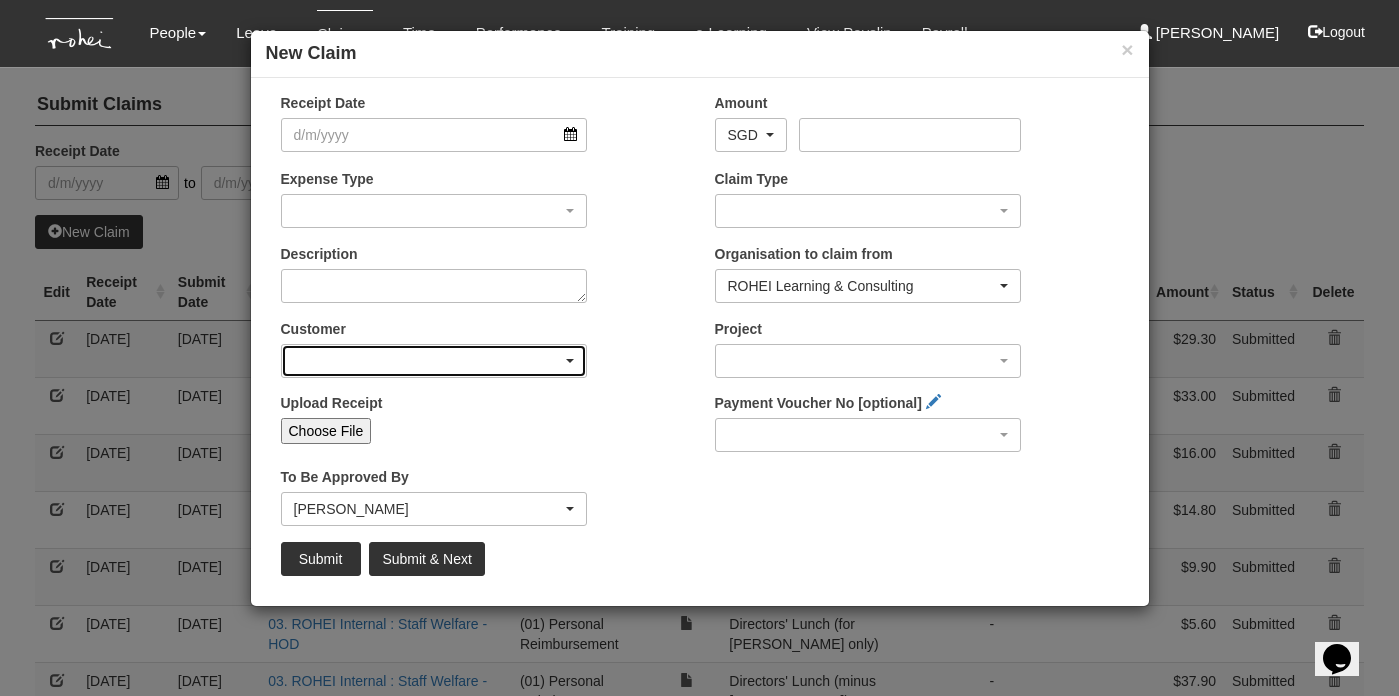click at bounding box center (434, 361) 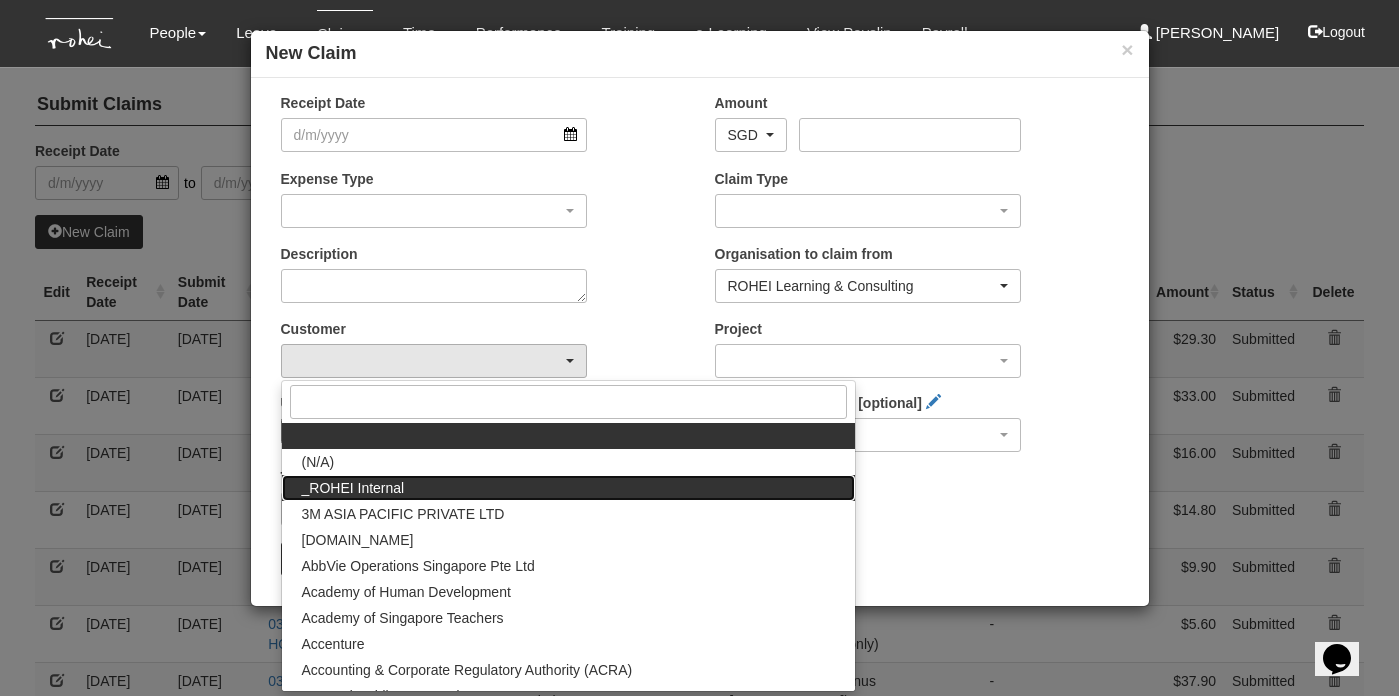 click on "_ROHEI Internal" at bounding box center (353, 488) 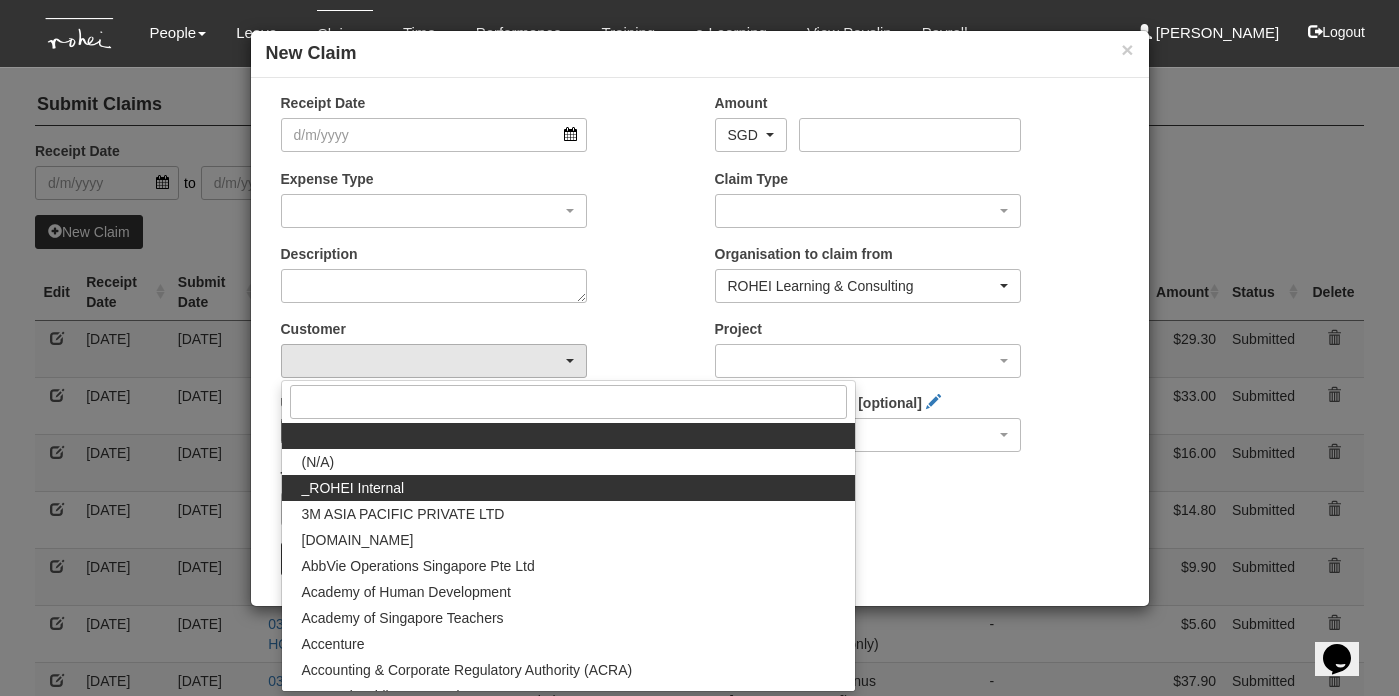 select on "397" 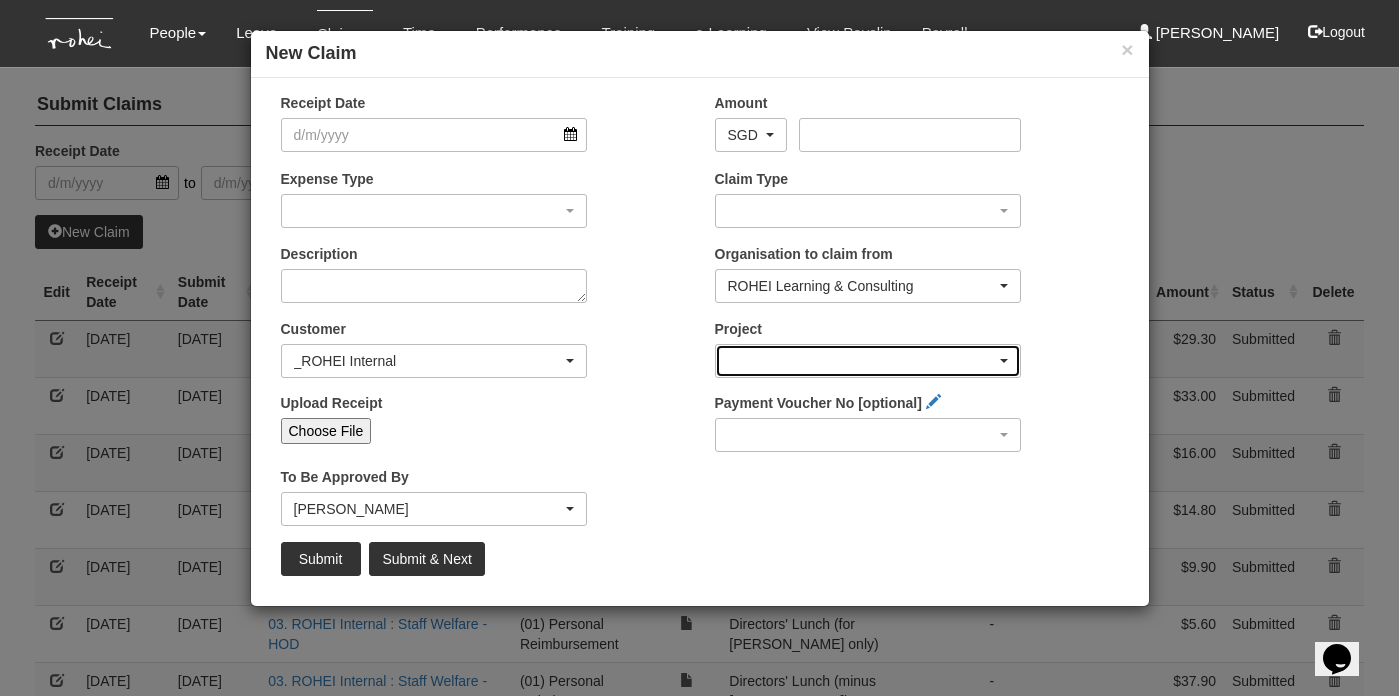 click at bounding box center [868, 361] 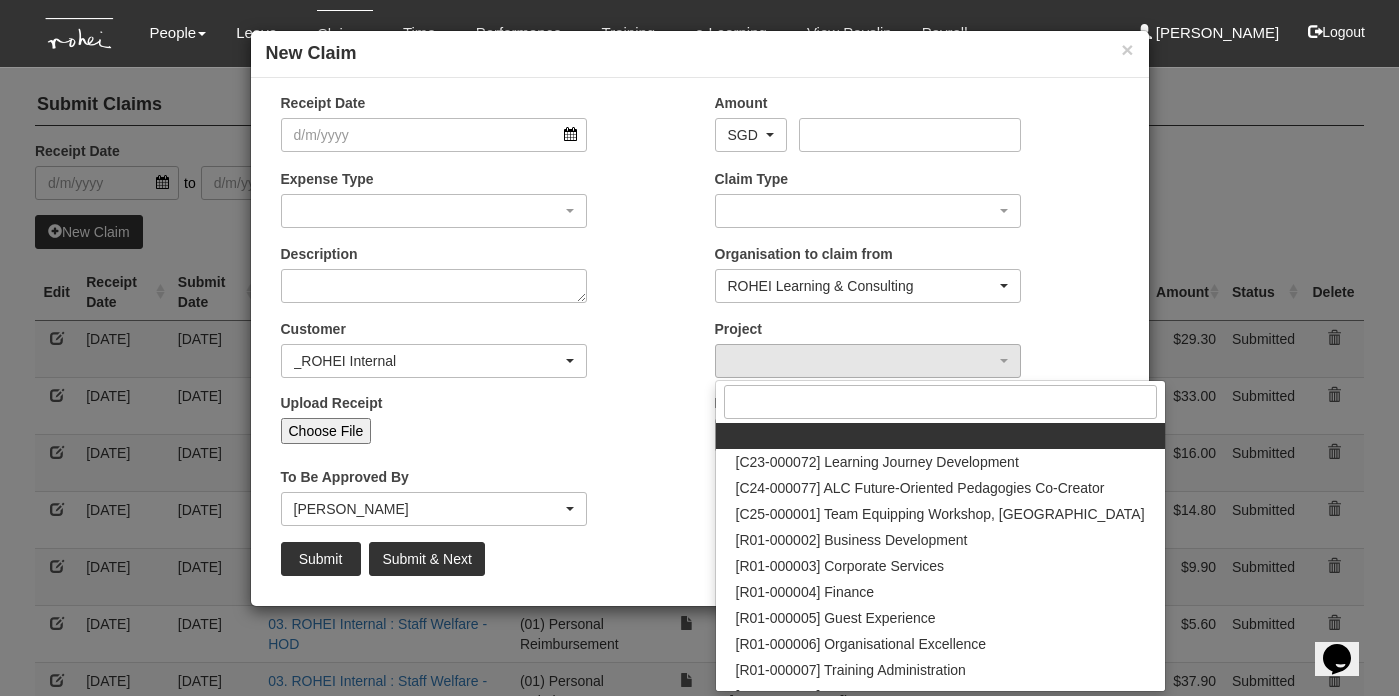 click on "Upload Receipt
Choose File" at bounding box center [483, 426] 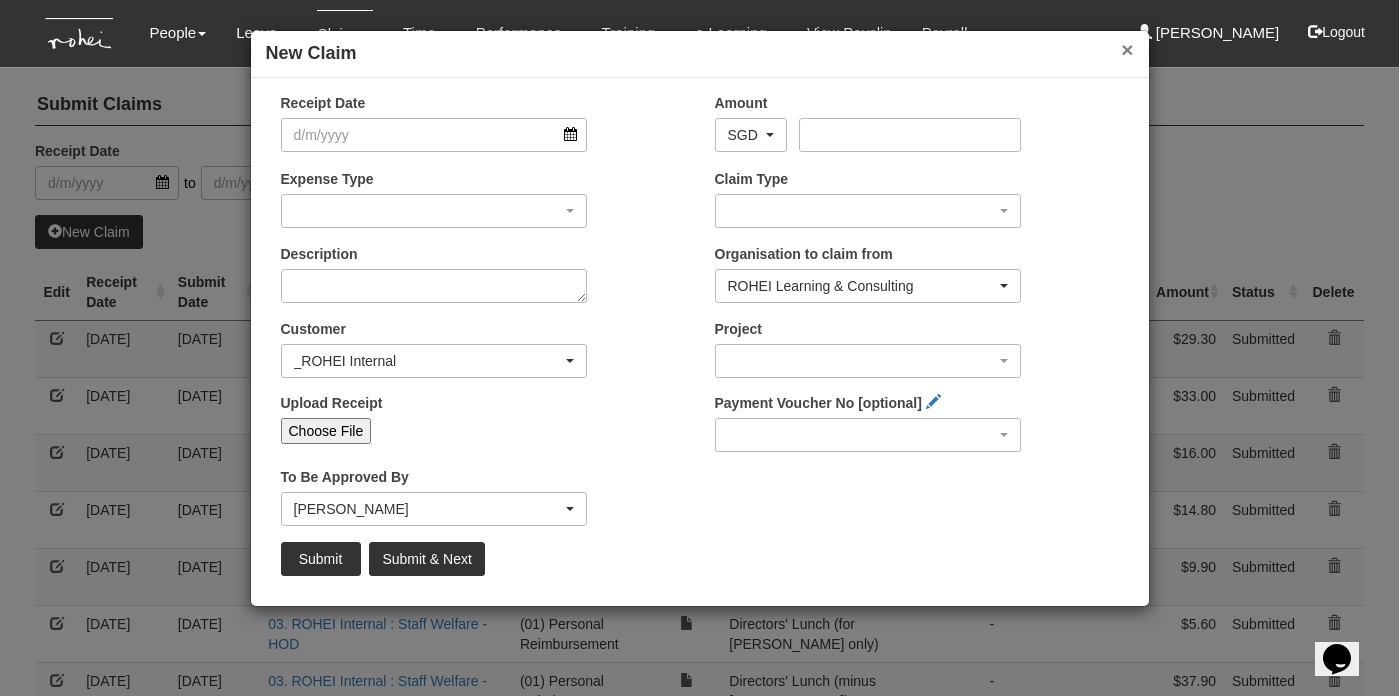 click on "×" at bounding box center [1127, 49] 